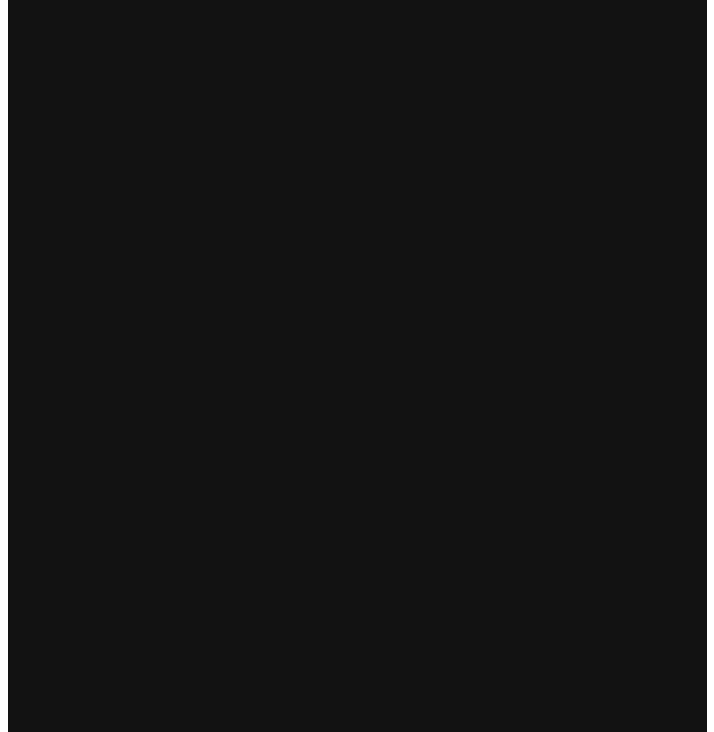scroll, scrollTop: 0, scrollLeft: 0, axis: both 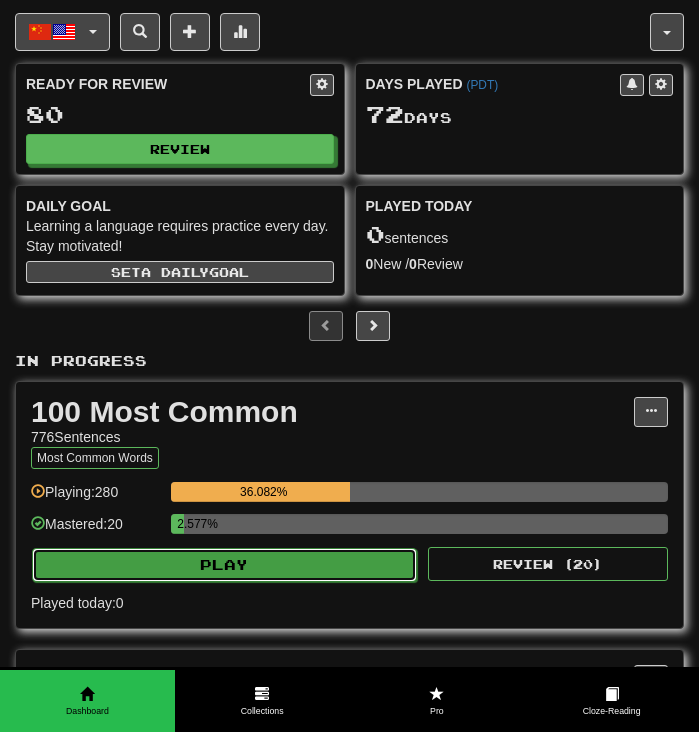 click on "Play" at bounding box center (224, 565) 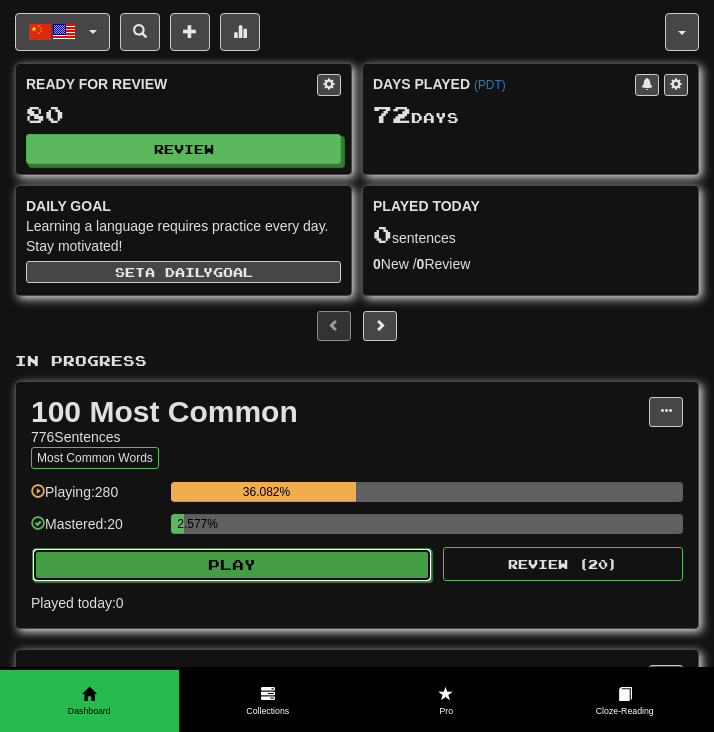 select on "**" 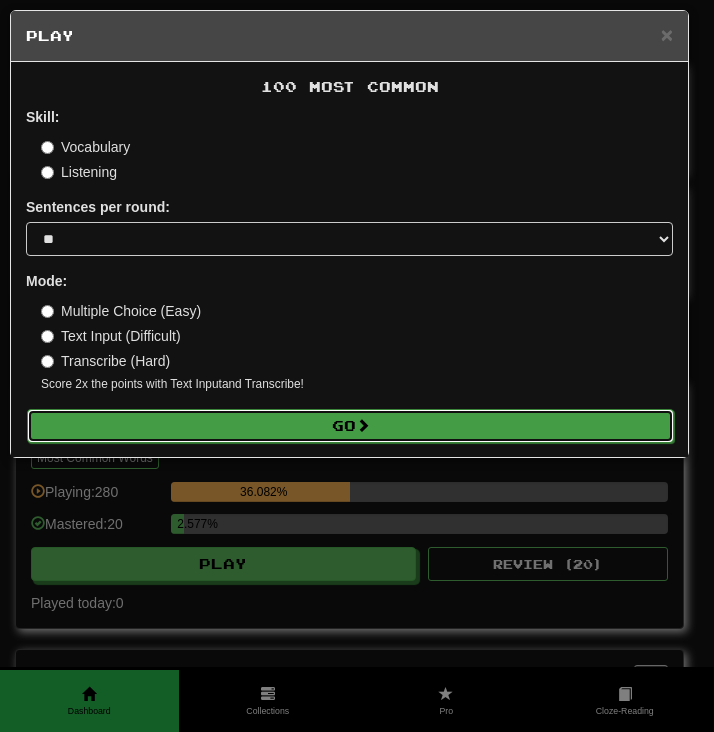 click at bounding box center [363, 425] 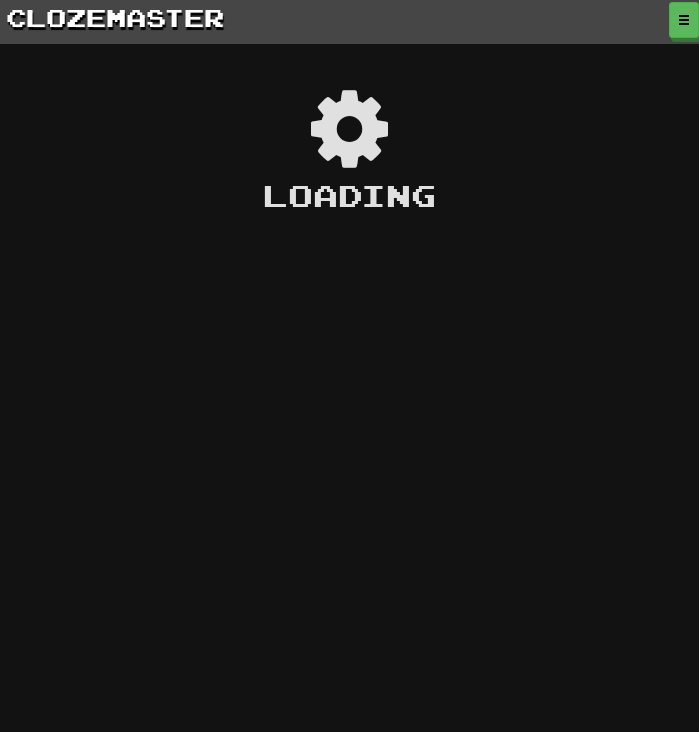 scroll, scrollTop: 0, scrollLeft: 0, axis: both 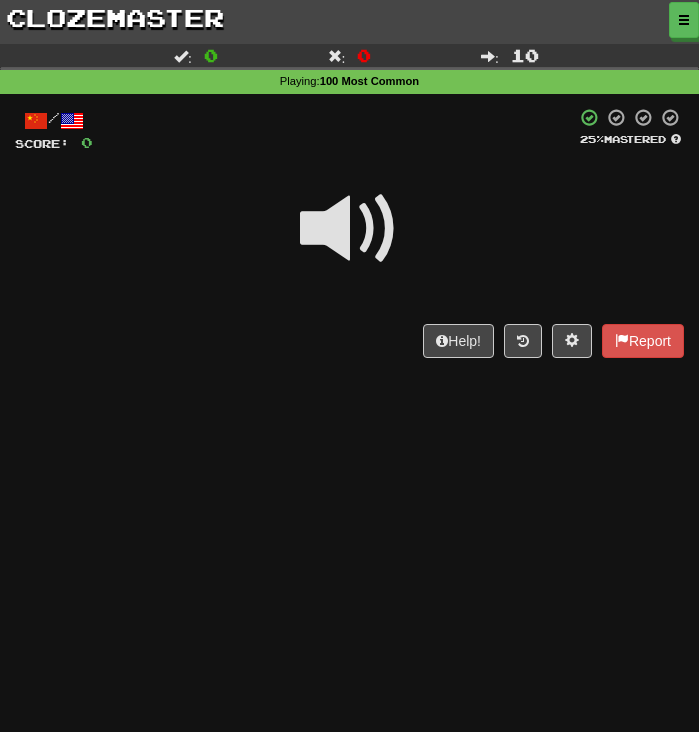 click at bounding box center (350, 229) 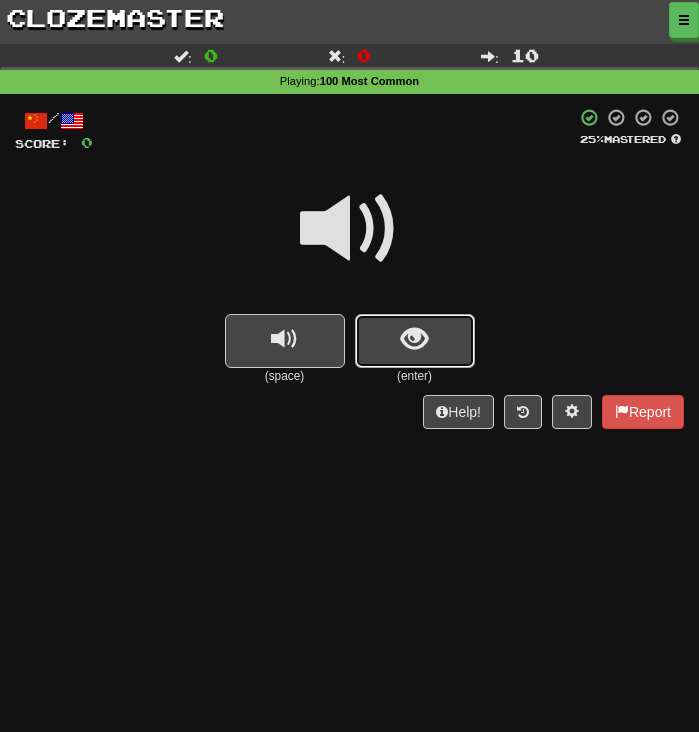 click at bounding box center [414, 339] 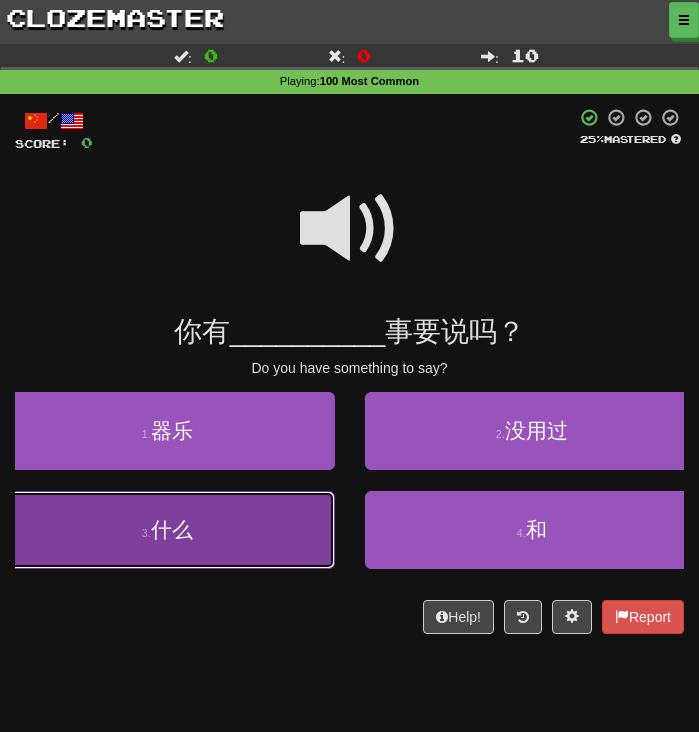 click on "3 .  什么" at bounding box center (167, 530) 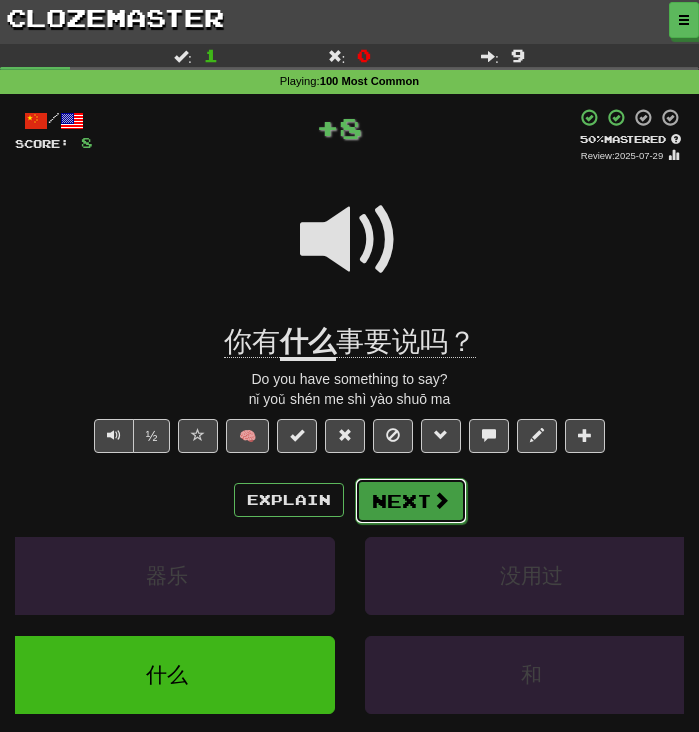 click on "Next" at bounding box center (411, 501) 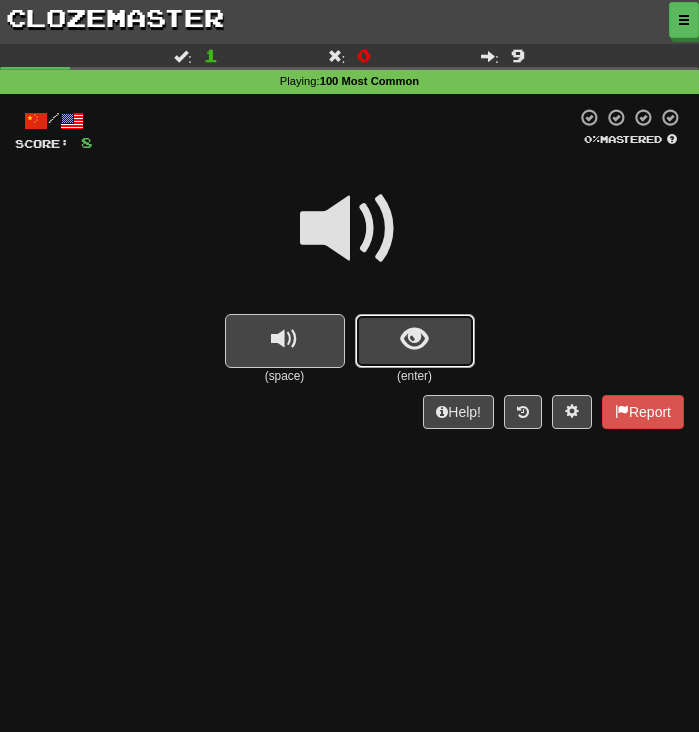 click at bounding box center [415, 341] 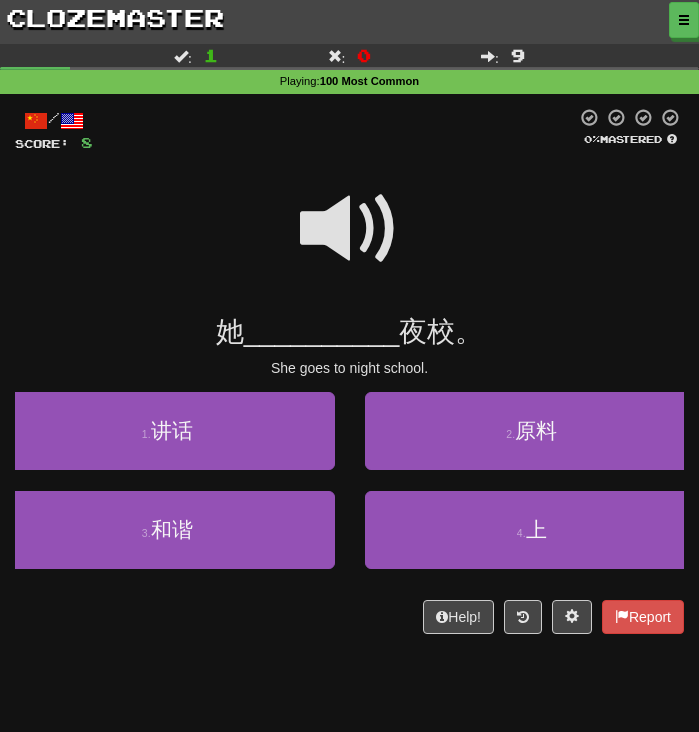 click at bounding box center [350, 229] 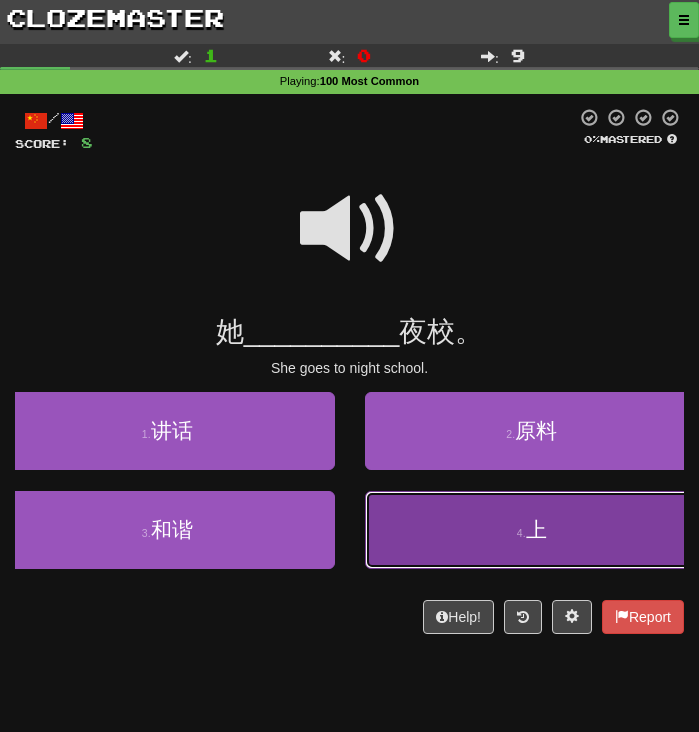 click on "4 .  上" at bounding box center [532, 530] 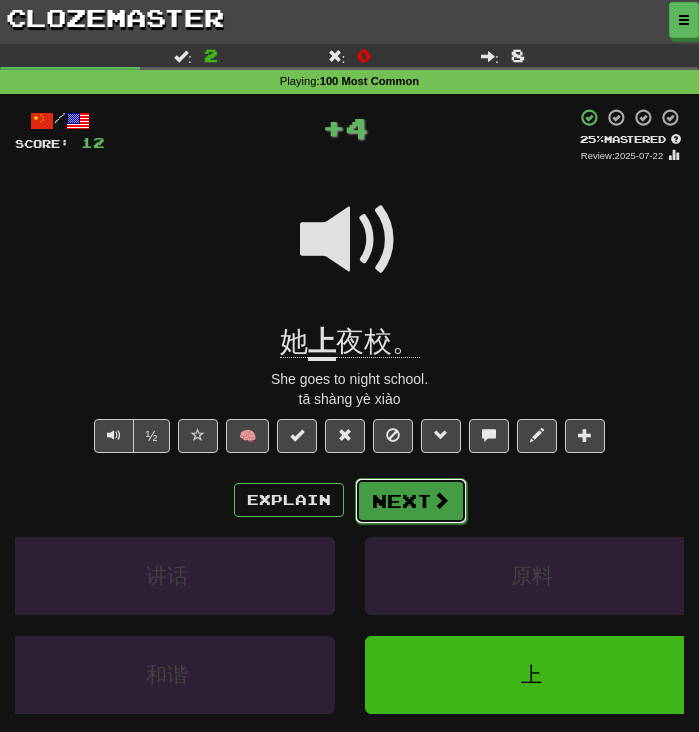 click on "Next" at bounding box center [411, 501] 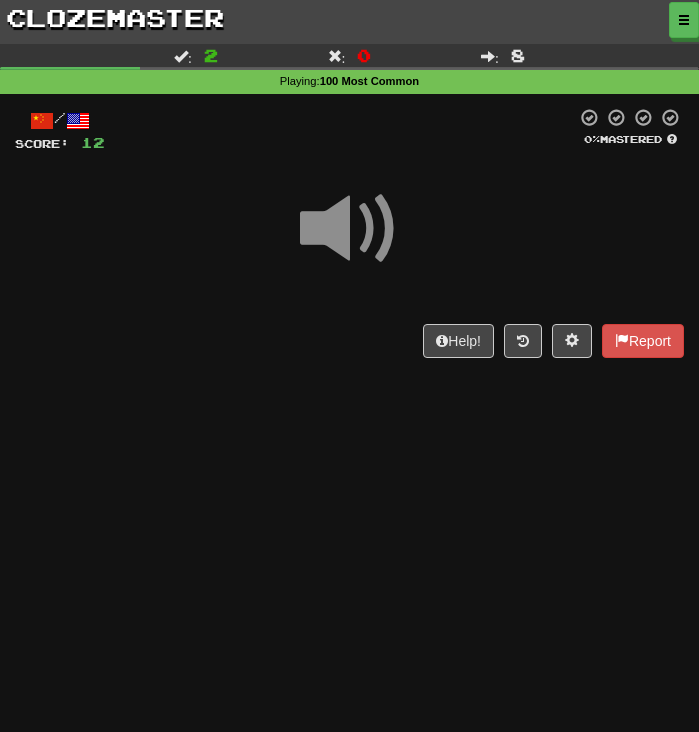 click at bounding box center (350, 229) 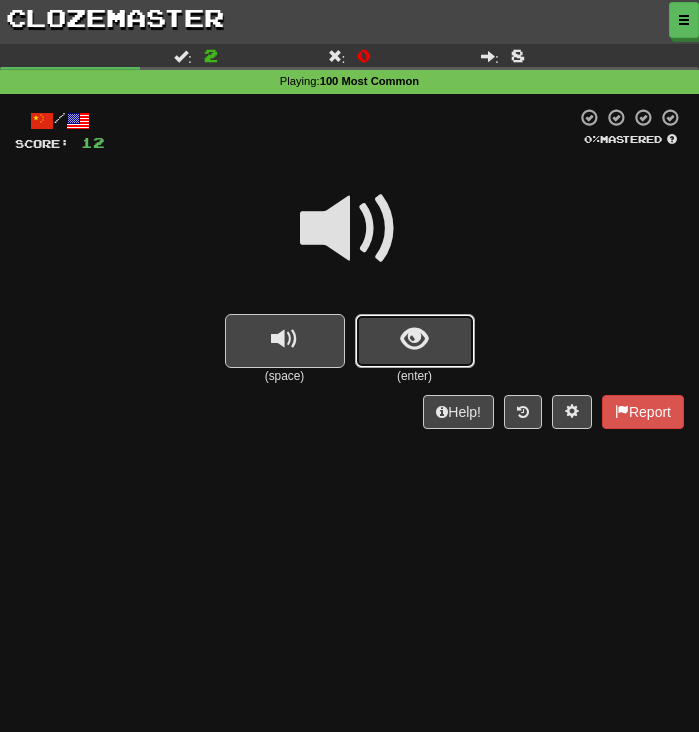 click at bounding box center (415, 341) 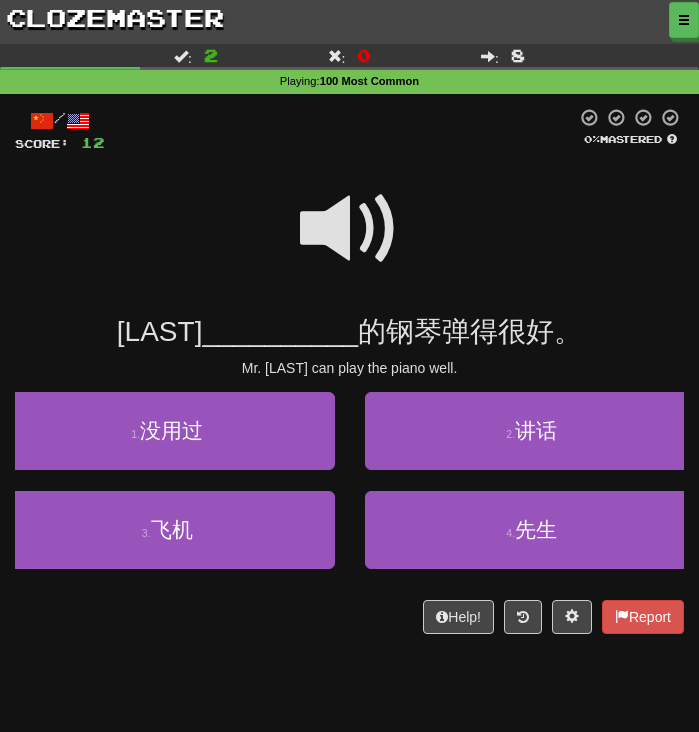 click at bounding box center [350, 229] 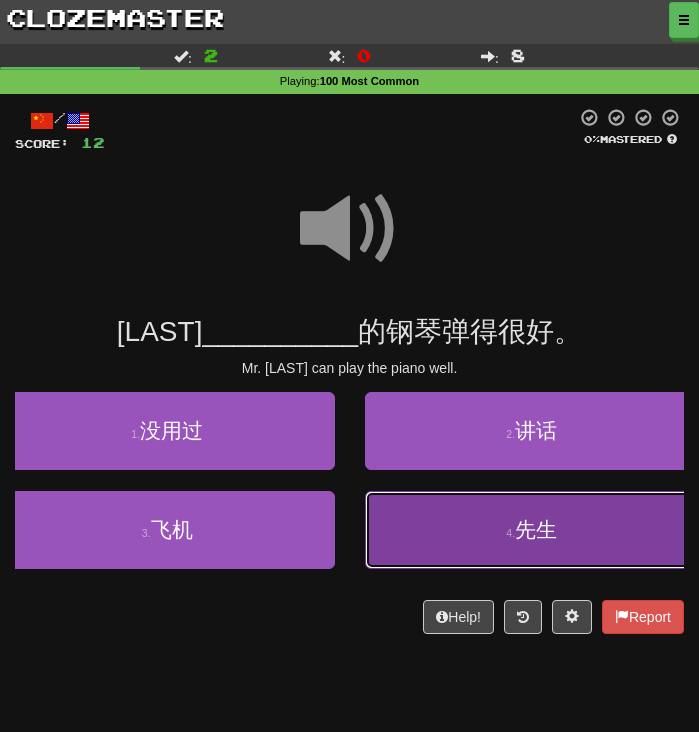 click on "4 .  先生" at bounding box center [532, 530] 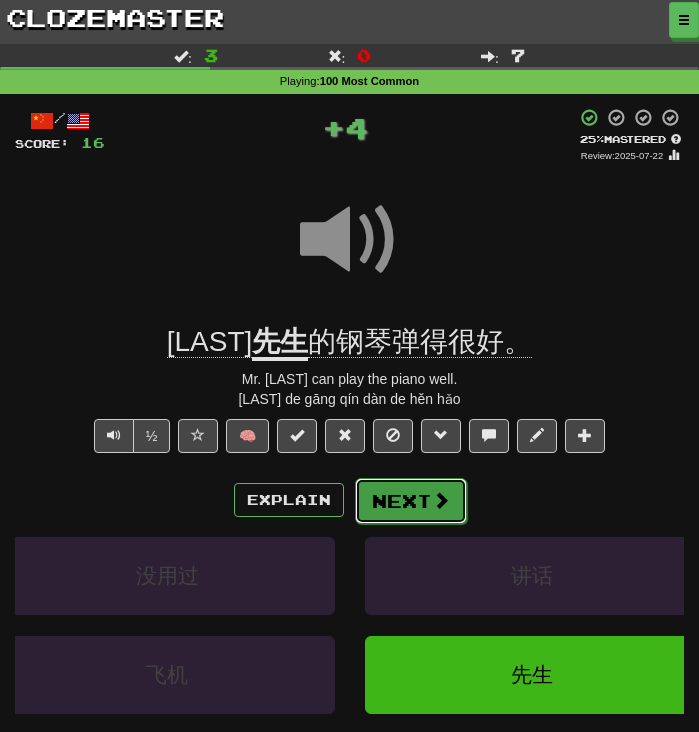 click on "Next" at bounding box center (411, 501) 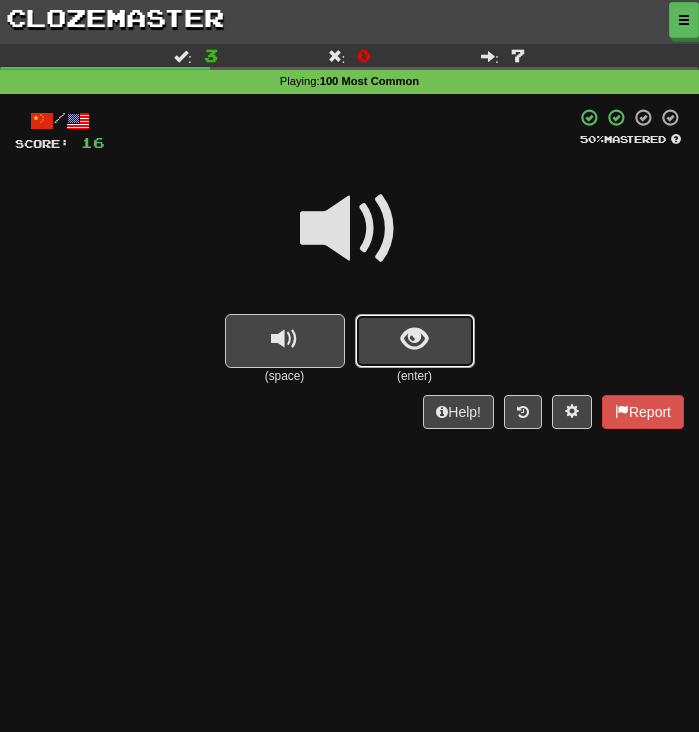 click at bounding box center (414, 339) 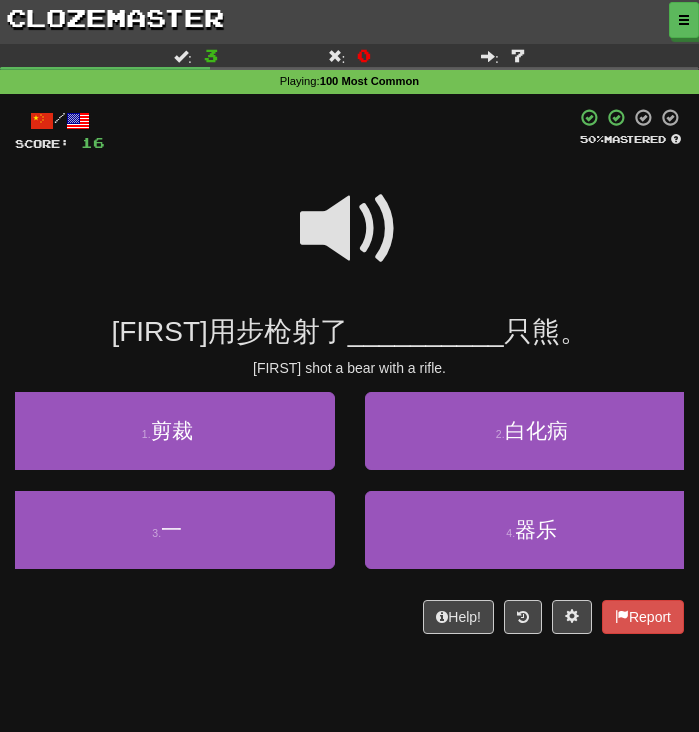click at bounding box center (350, 229) 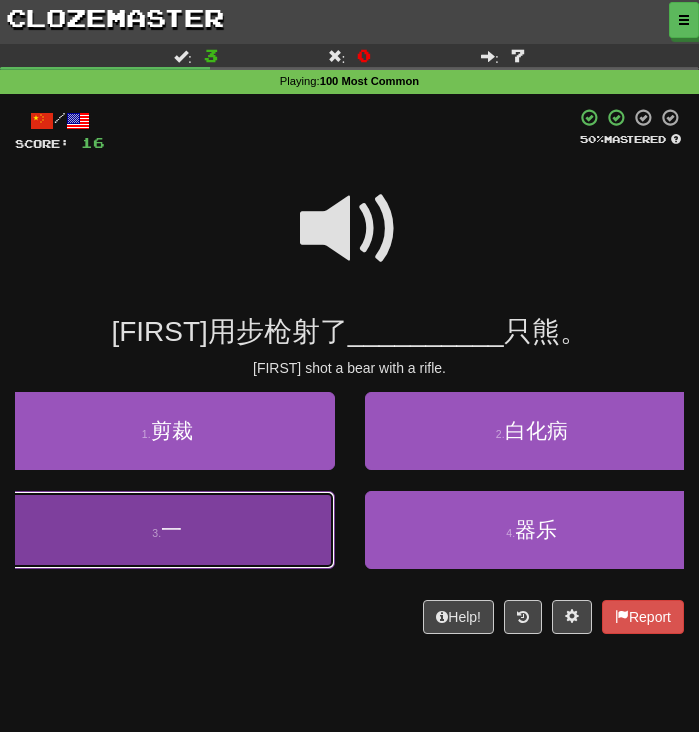click on "3 .  一" at bounding box center [167, 530] 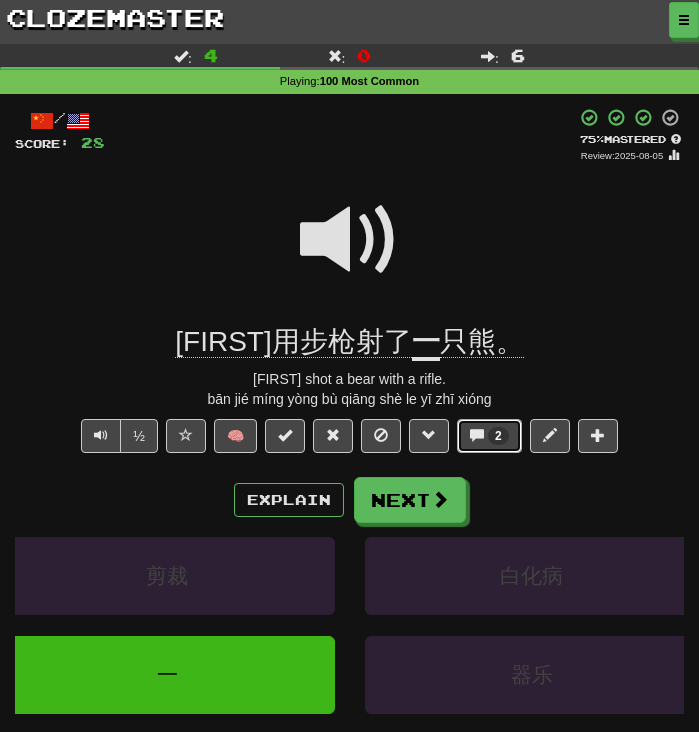 click on "2" at bounding box center (498, 436) 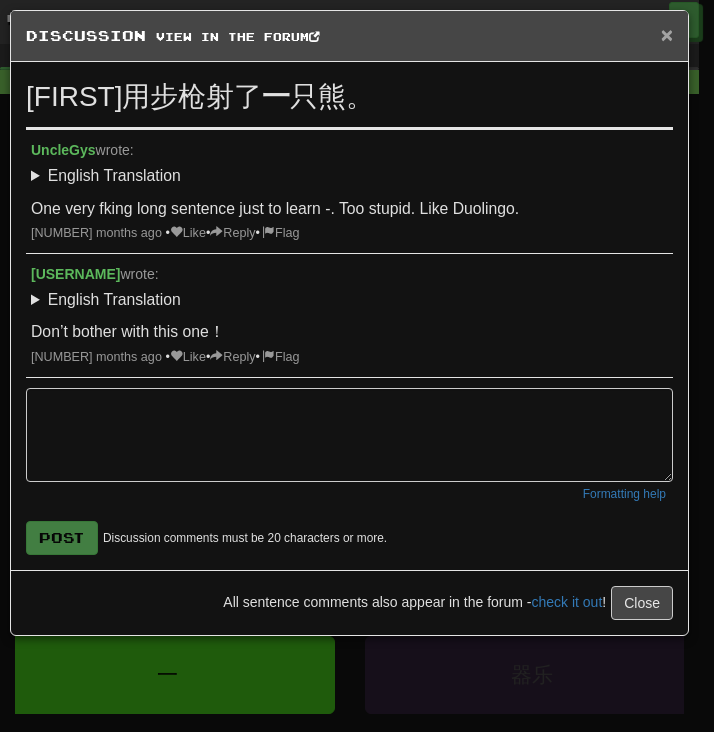 click on "×" at bounding box center (667, 34) 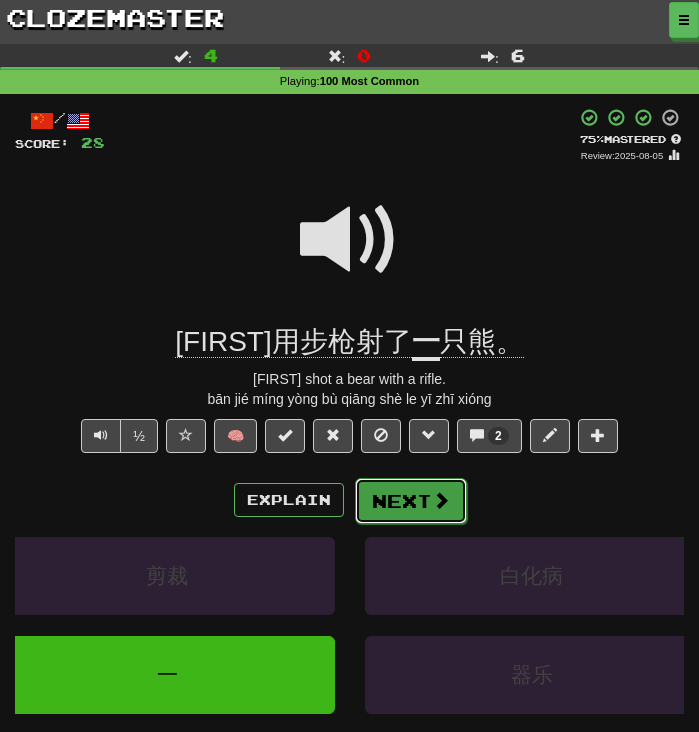 click on "Next" at bounding box center (411, 501) 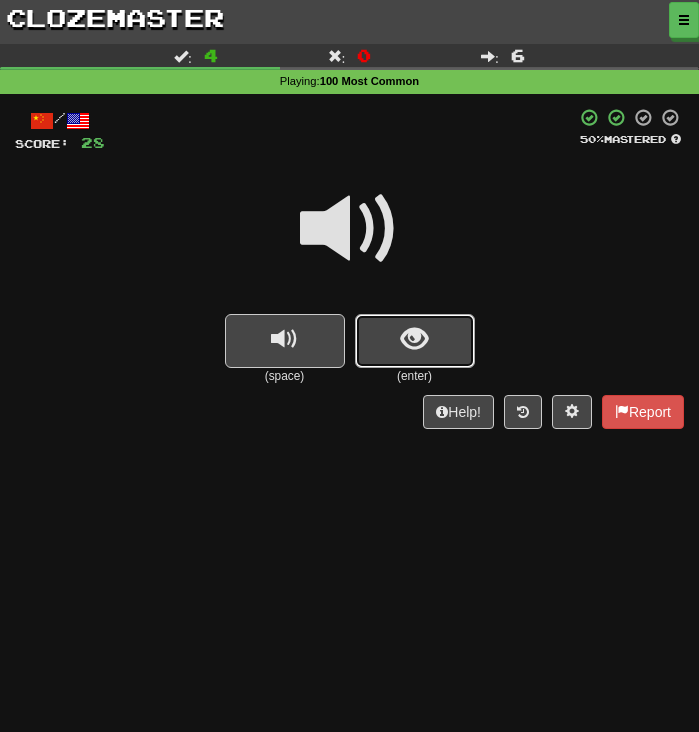 click at bounding box center (414, 339) 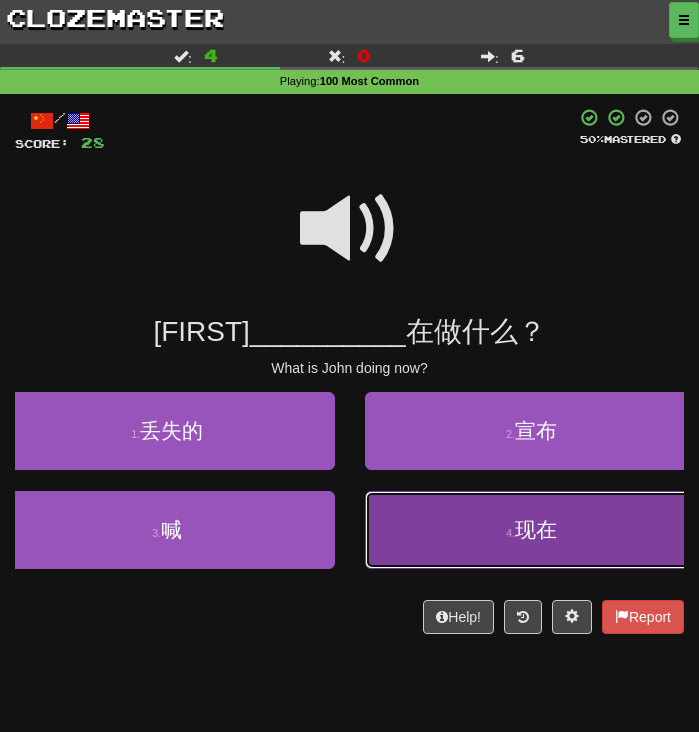 click on "4 .  现在" at bounding box center (532, 530) 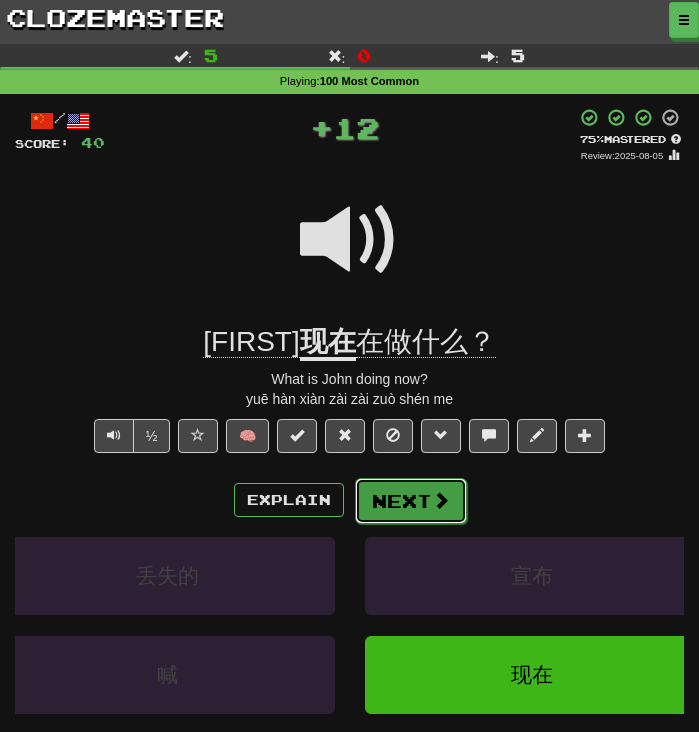 click on "Next" at bounding box center [411, 501] 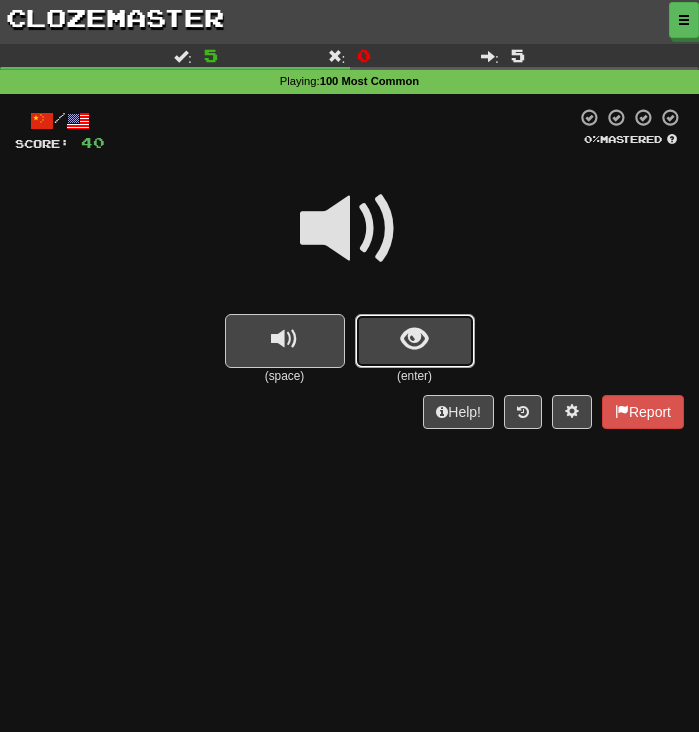 click at bounding box center (414, 339) 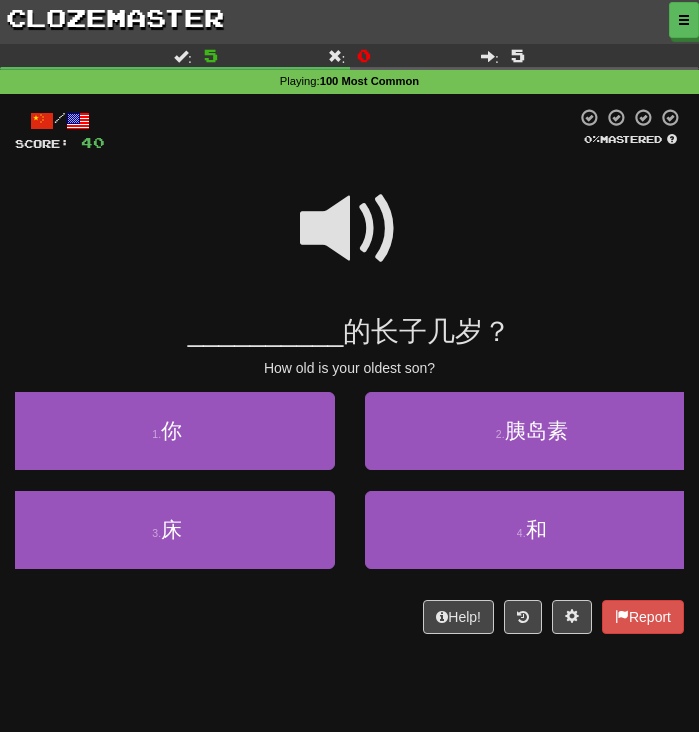 click at bounding box center [350, 229] 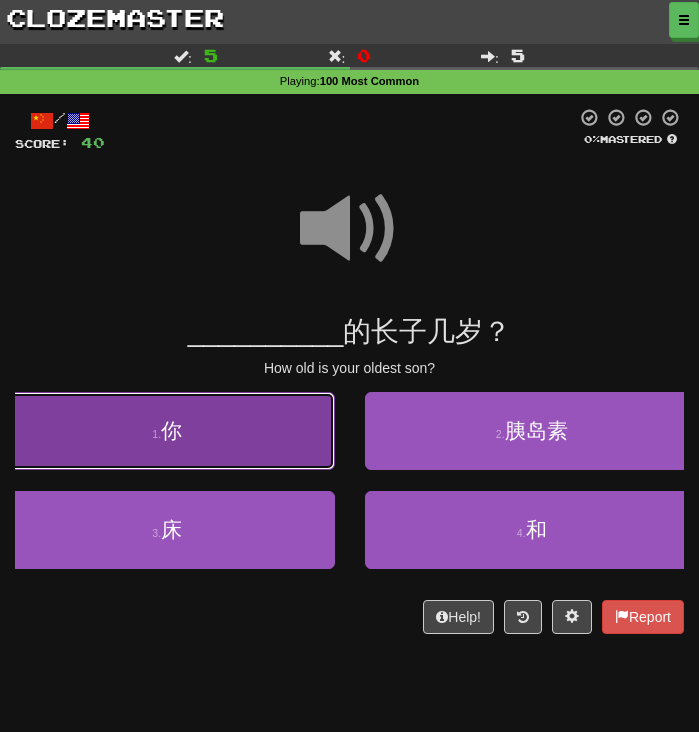 click on "1 .  你" at bounding box center [167, 431] 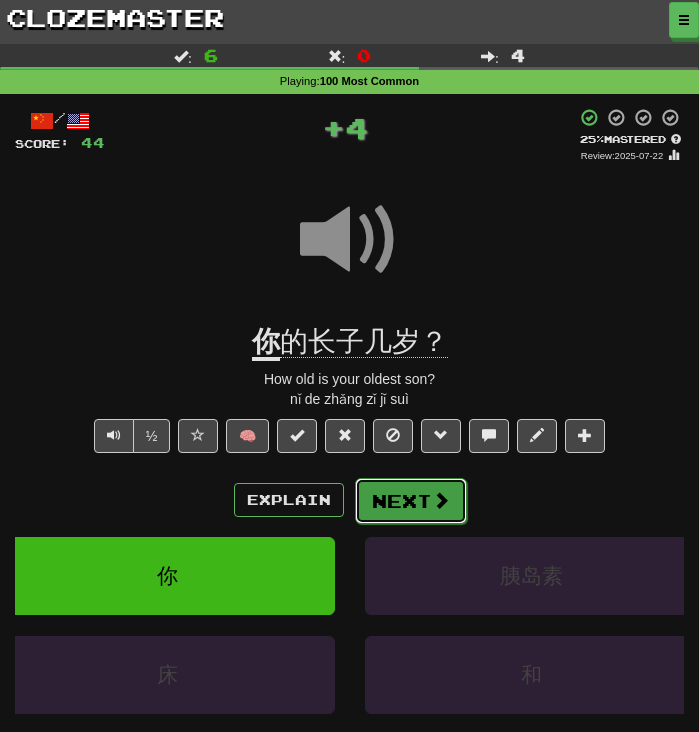 click on "Next" at bounding box center [411, 501] 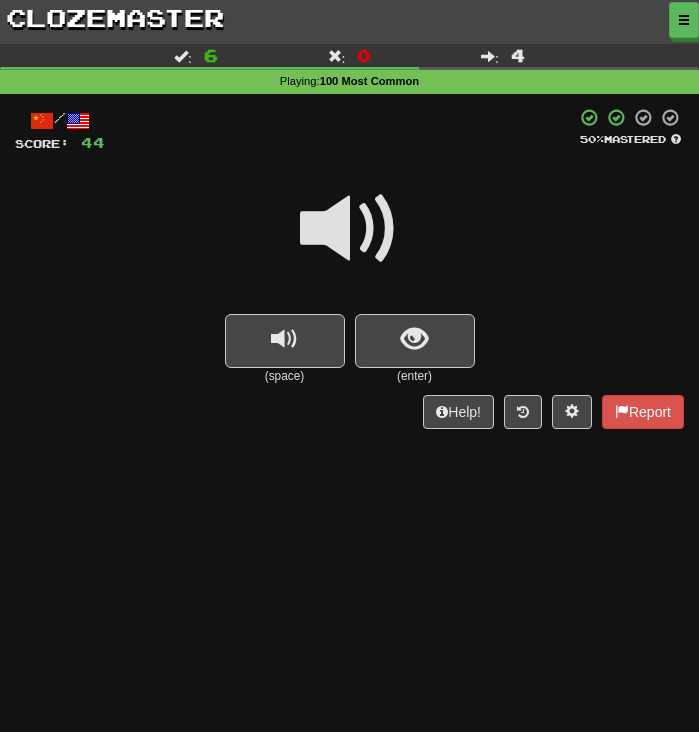 click at bounding box center [350, 229] 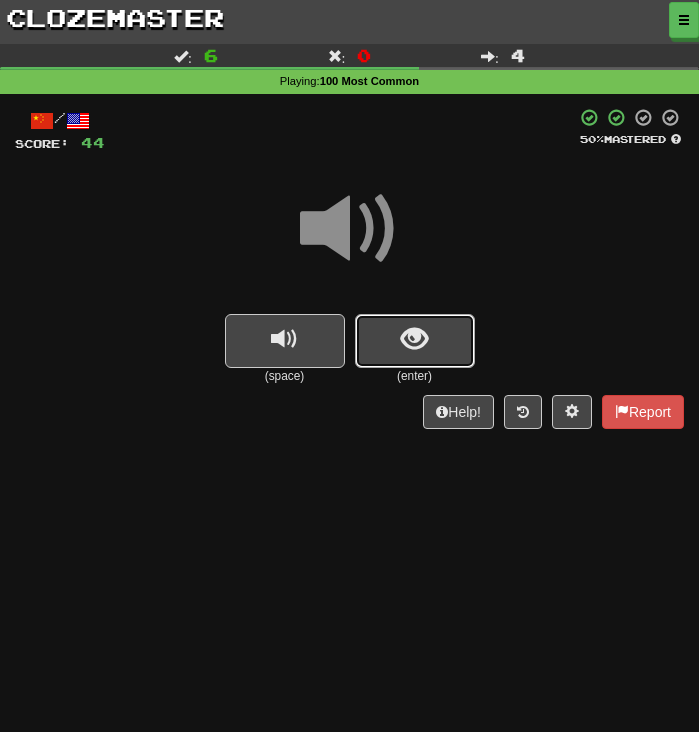 click at bounding box center [415, 341] 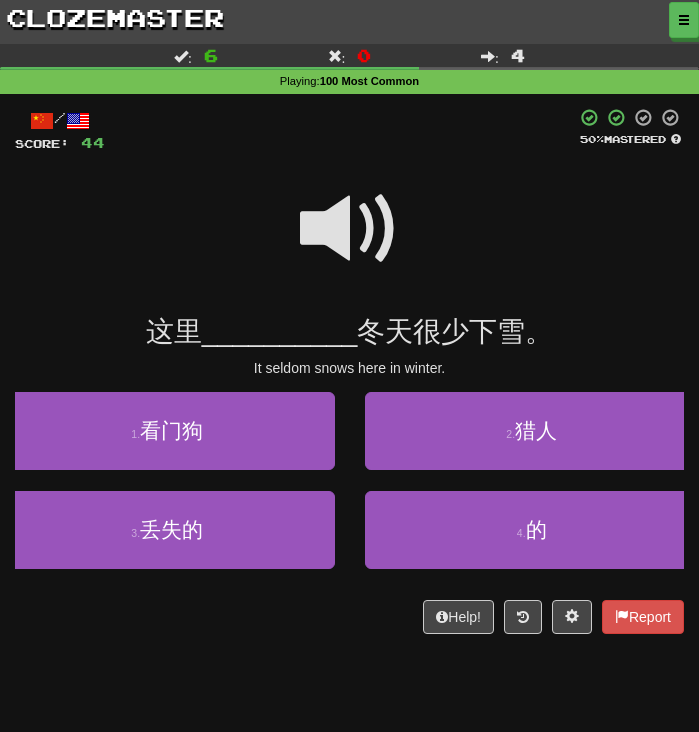click at bounding box center [350, 229] 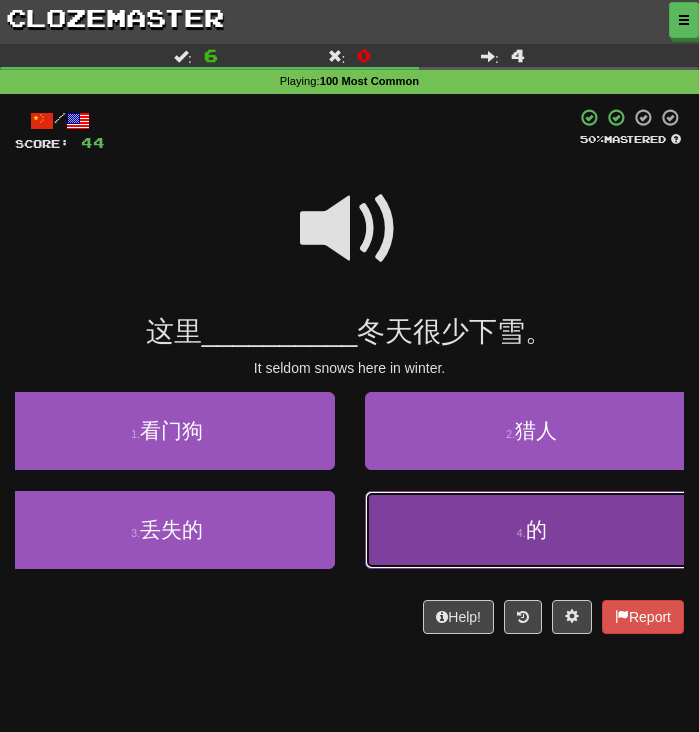 click on "4 .  的" at bounding box center (532, 530) 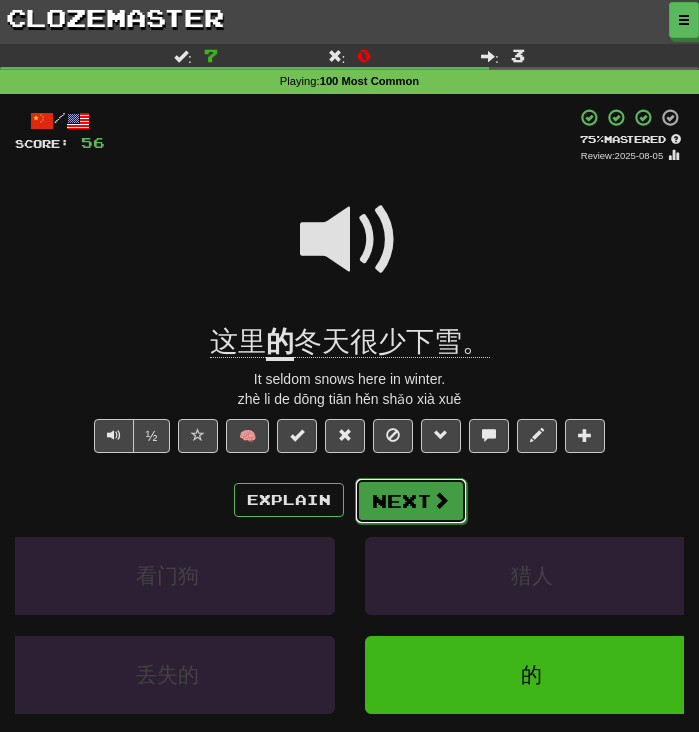 click on "Next" at bounding box center [411, 501] 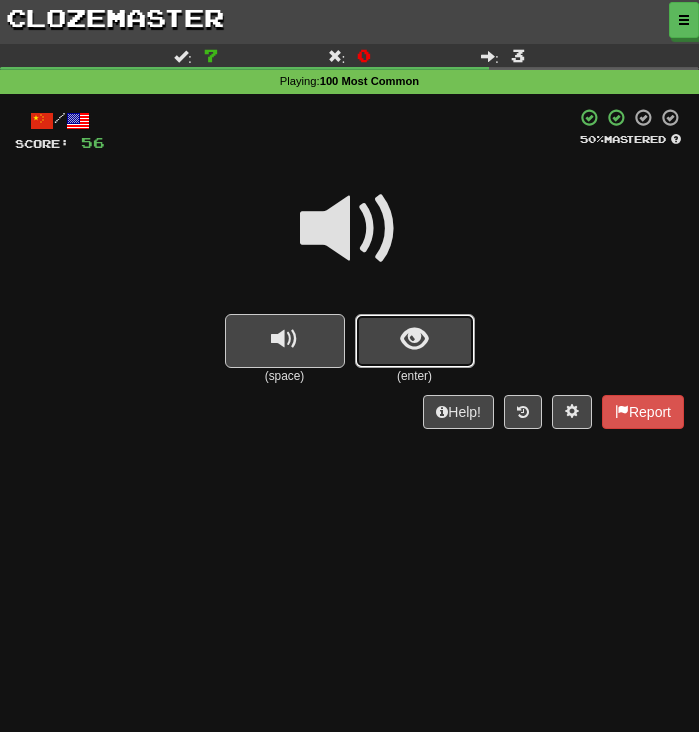click at bounding box center (414, 339) 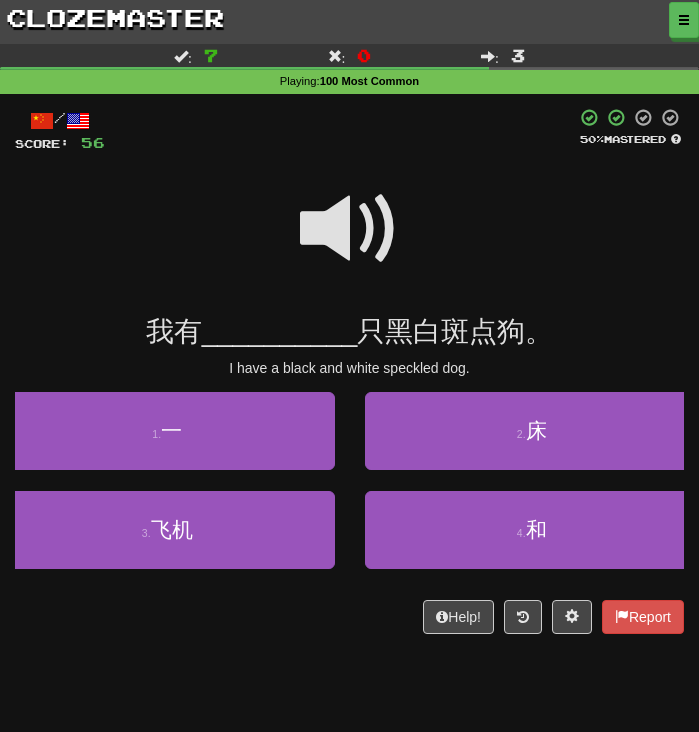 click at bounding box center (350, 229) 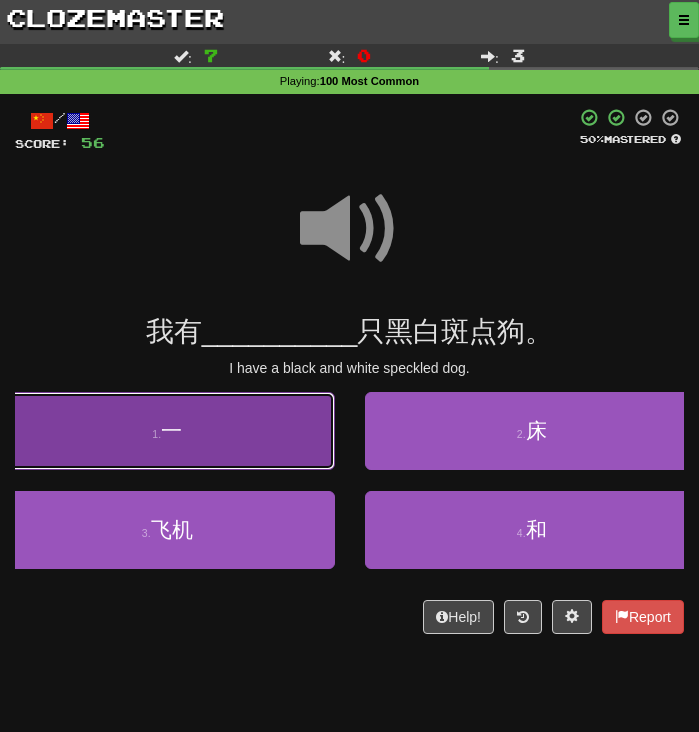 click on "1 .  一" at bounding box center (167, 431) 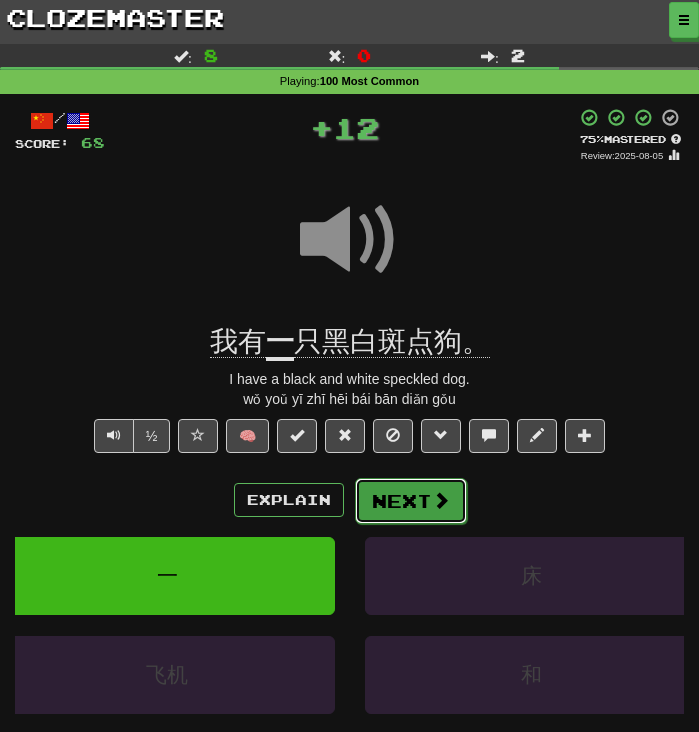 click on "Next" at bounding box center (411, 501) 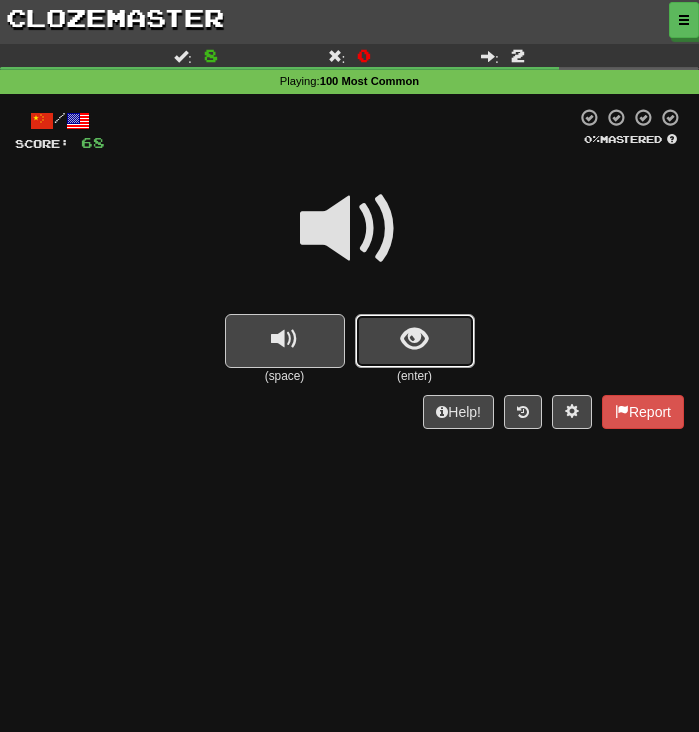 click at bounding box center (415, 341) 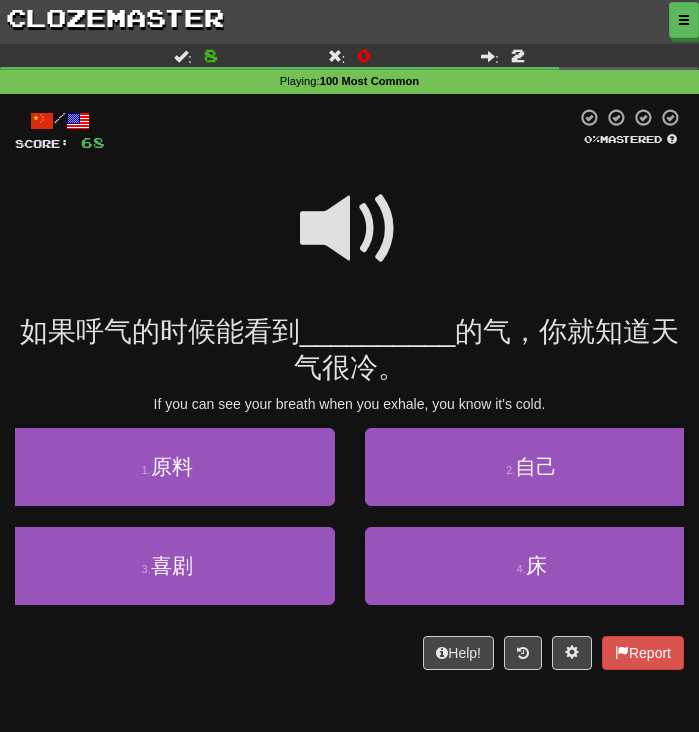 click at bounding box center [350, 229] 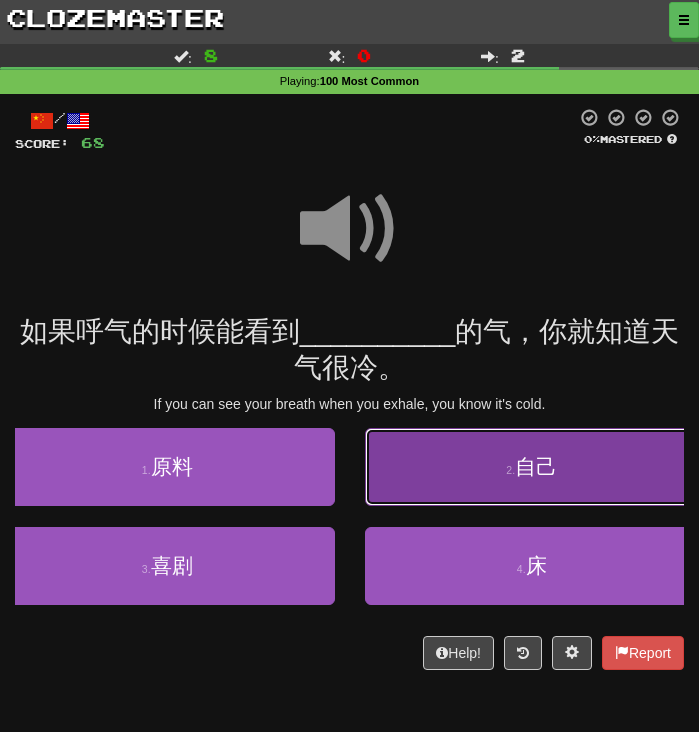 click on "2 .  自己" at bounding box center (532, 467) 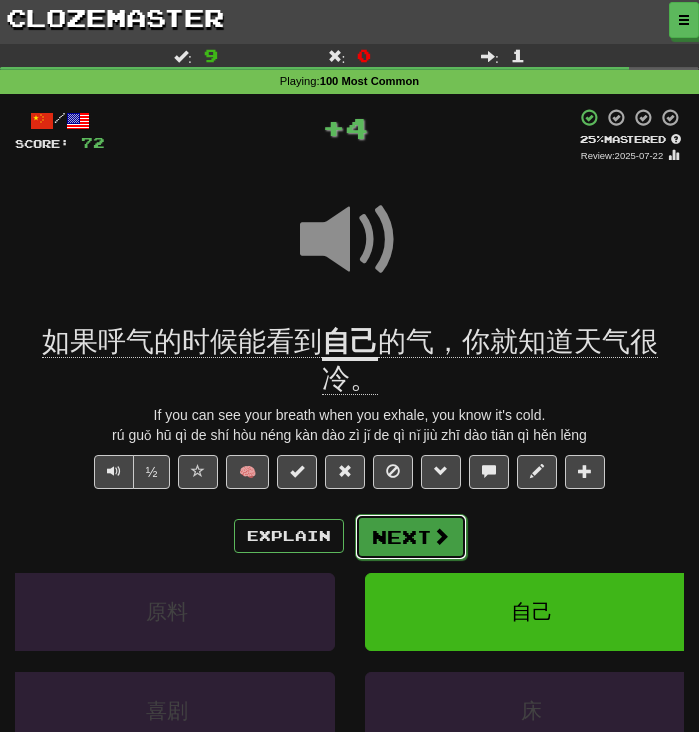 click on "Next" at bounding box center (411, 537) 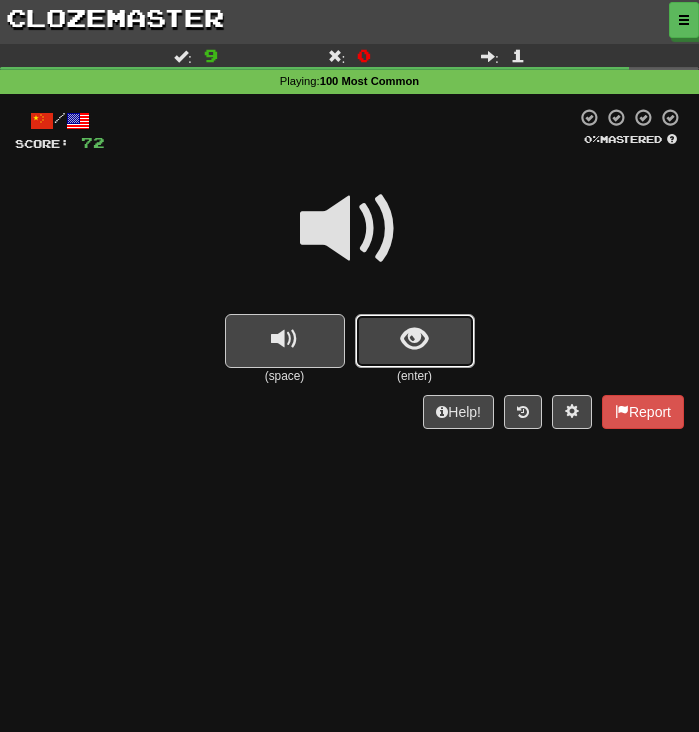 click at bounding box center [415, 341] 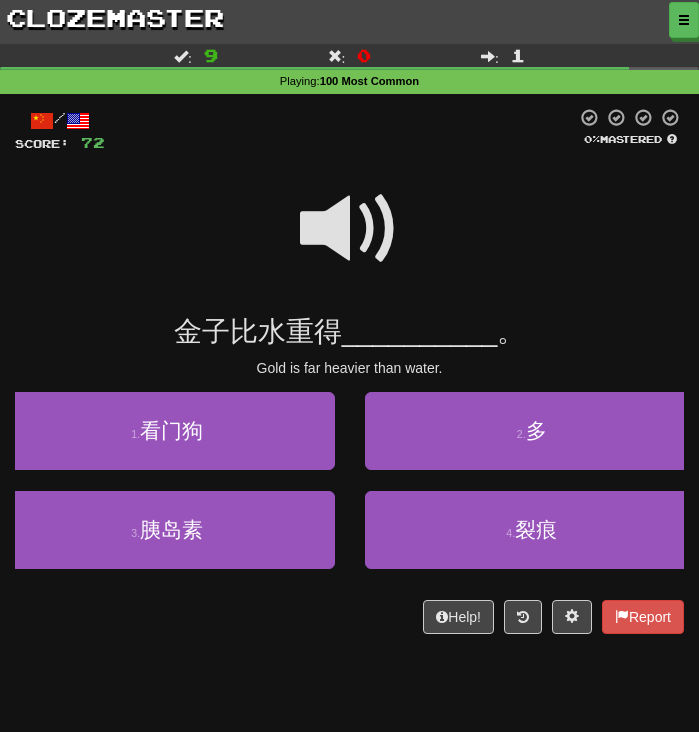 click at bounding box center [350, 229] 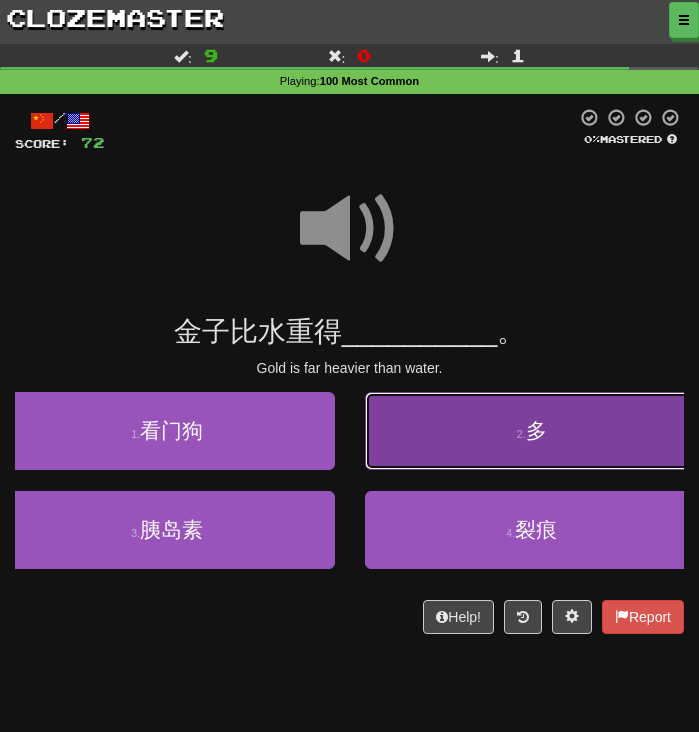 click on "2 .  多" at bounding box center [532, 431] 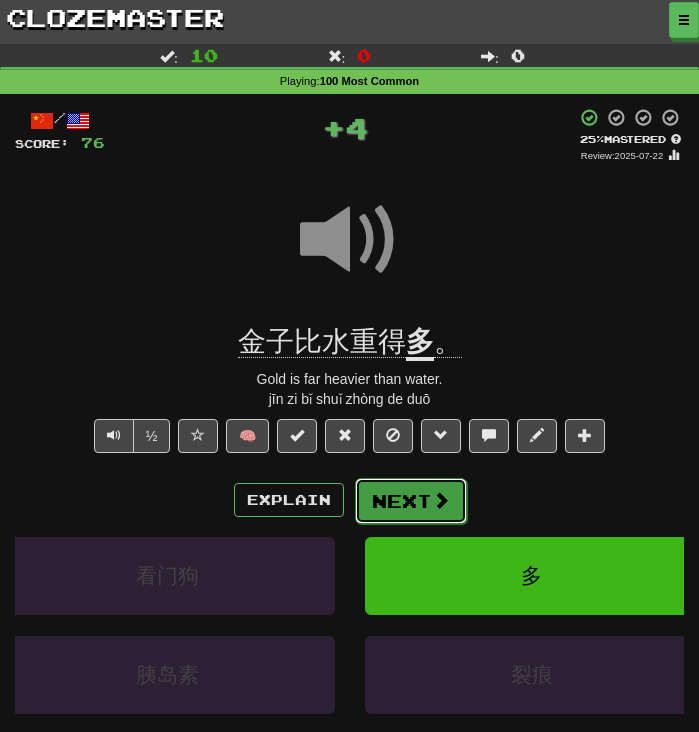 click on "Next" at bounding box center (411, 501) 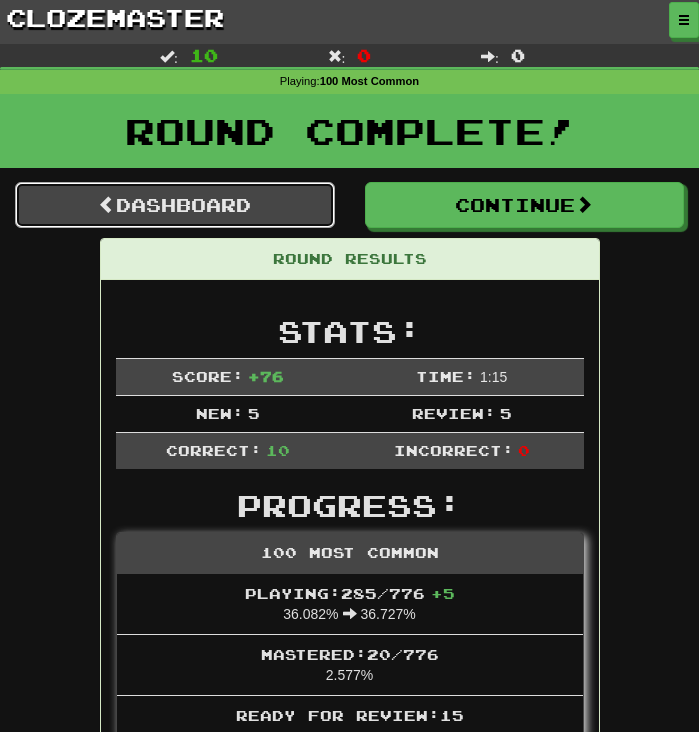 click on "Dashboard" at bounding box center (175, 205) 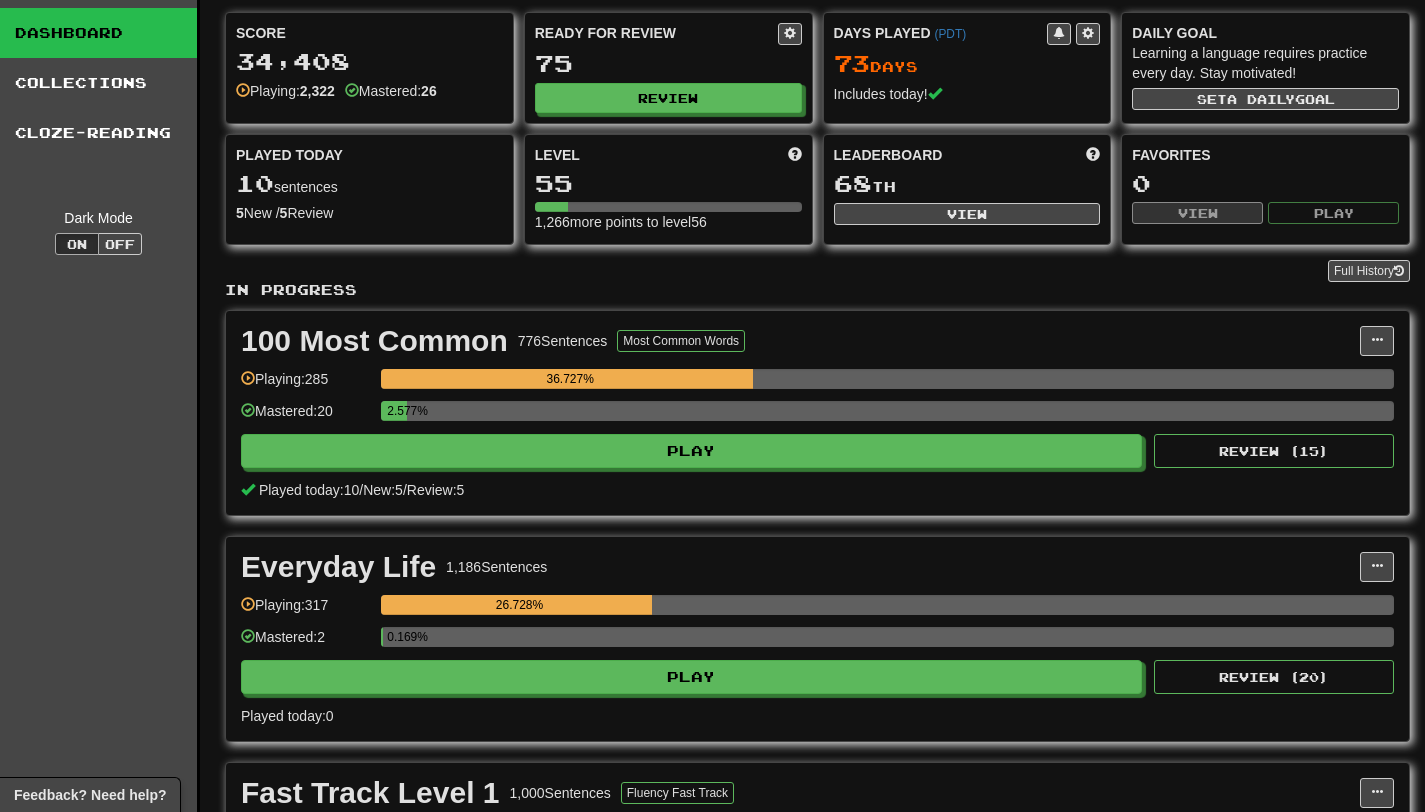scroll, scrollTop: 0, scrollLeft: 0, axis: both 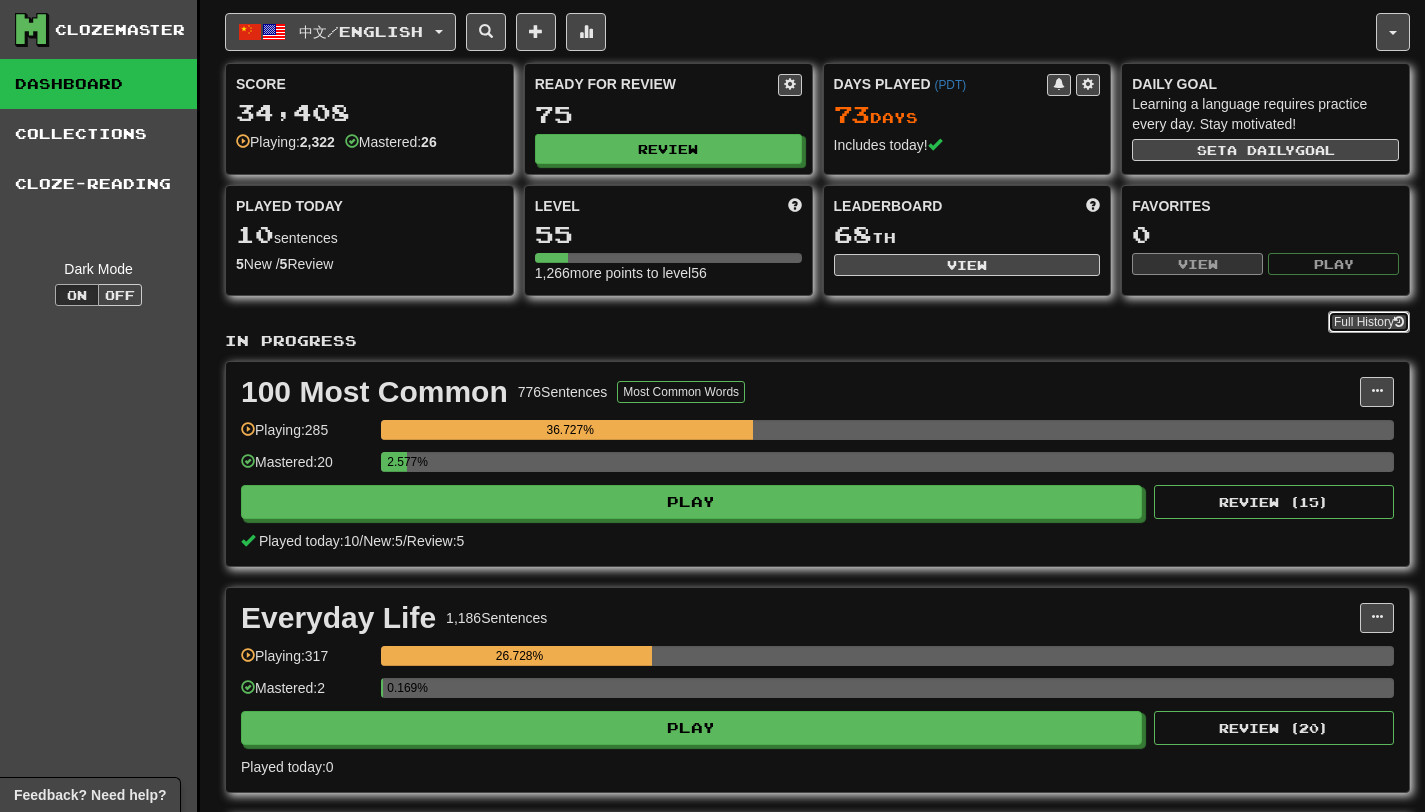click on "Full History" at bounding box center [1369, 322] 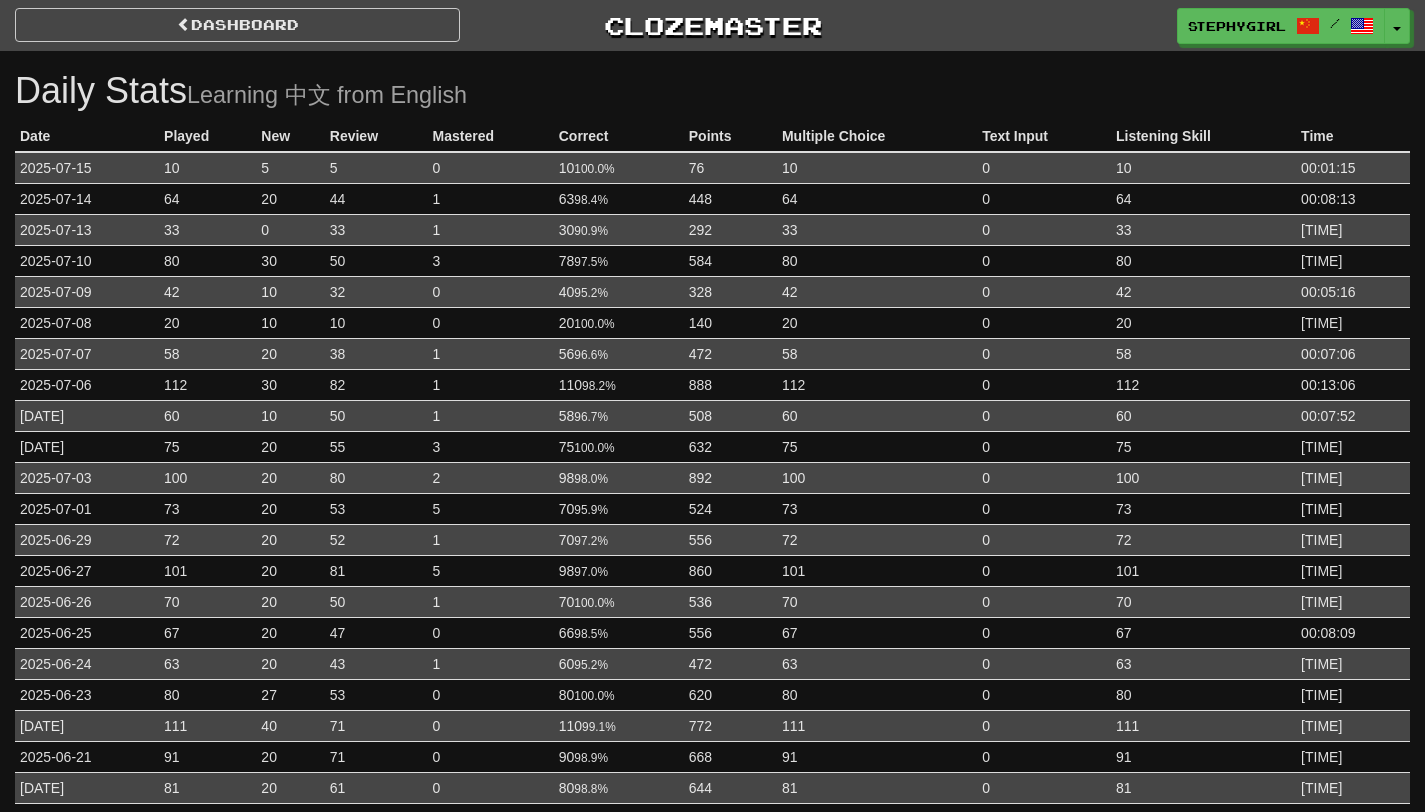 scroll, scrollTop: 0, scrollLeft: 0, axis: both 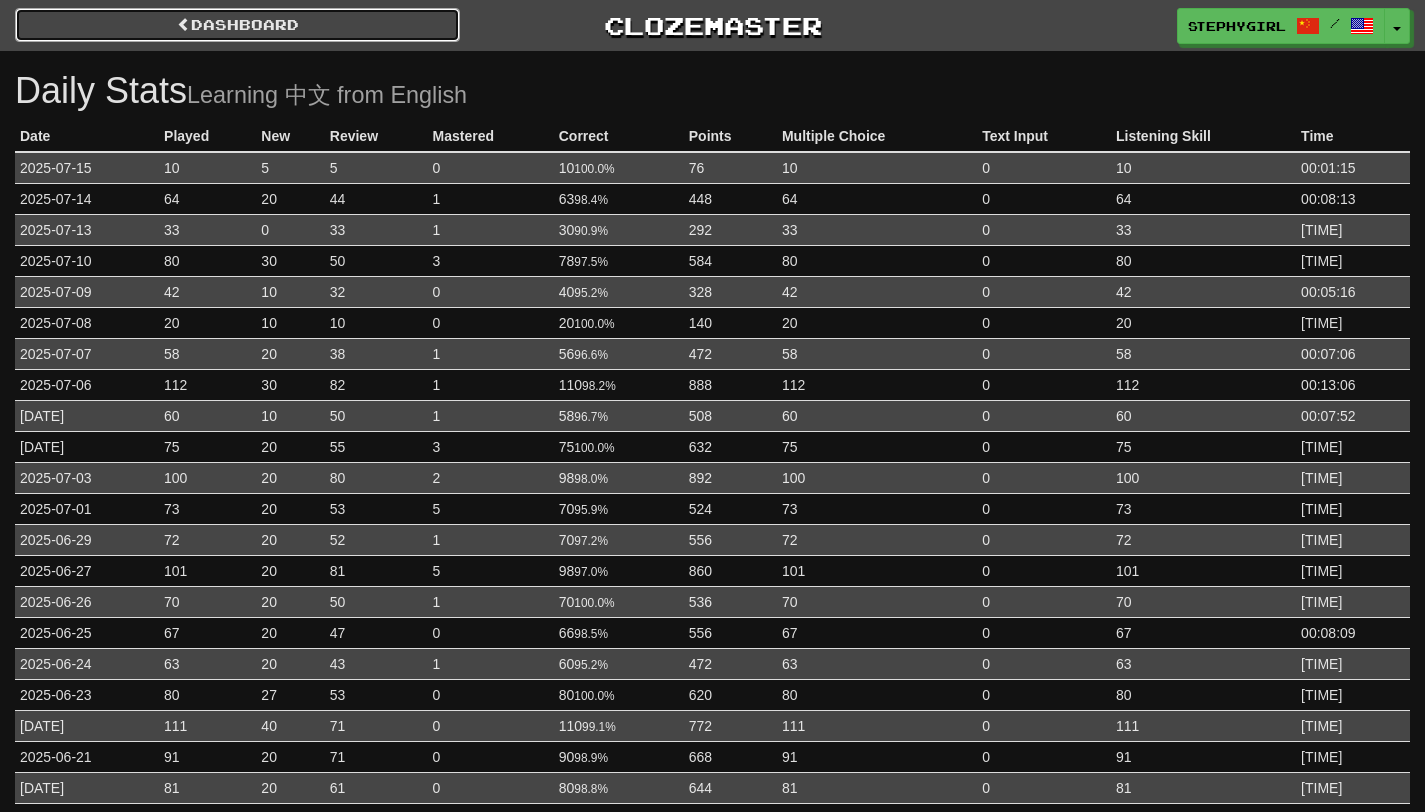 click on "Dashboard" at bounding box center [237, 25] 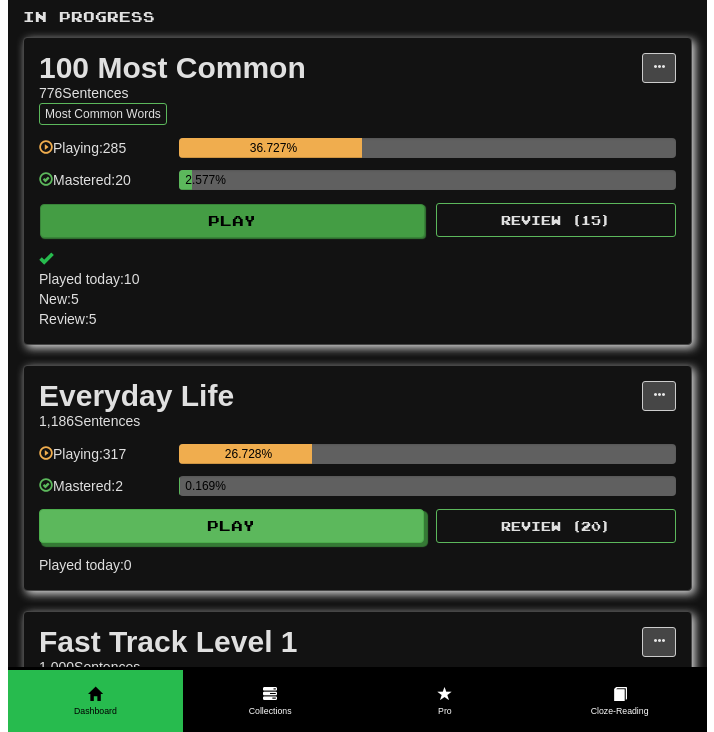 scroll, scrollTop: 343, scrollLeft: 0, axis: vertical 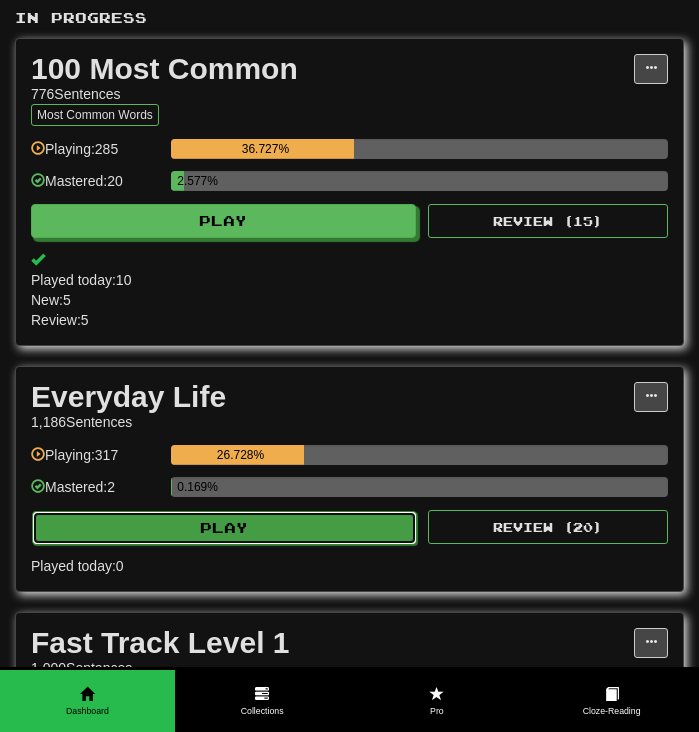click on "Play" at bounding box center [224, 528] 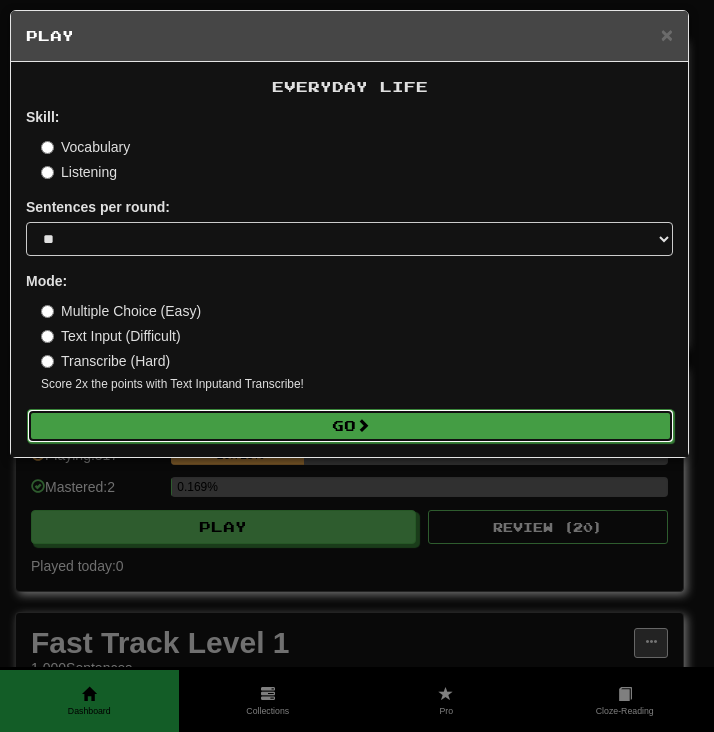 click on "Go" at bounding box center (350, 426) 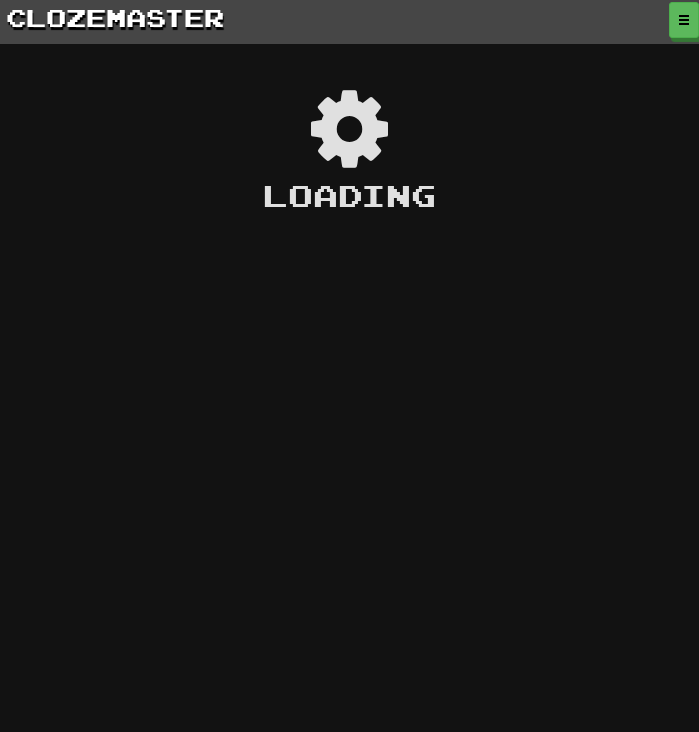 scroll, scrollTop: 0, scrollLeft: 0, axis: both 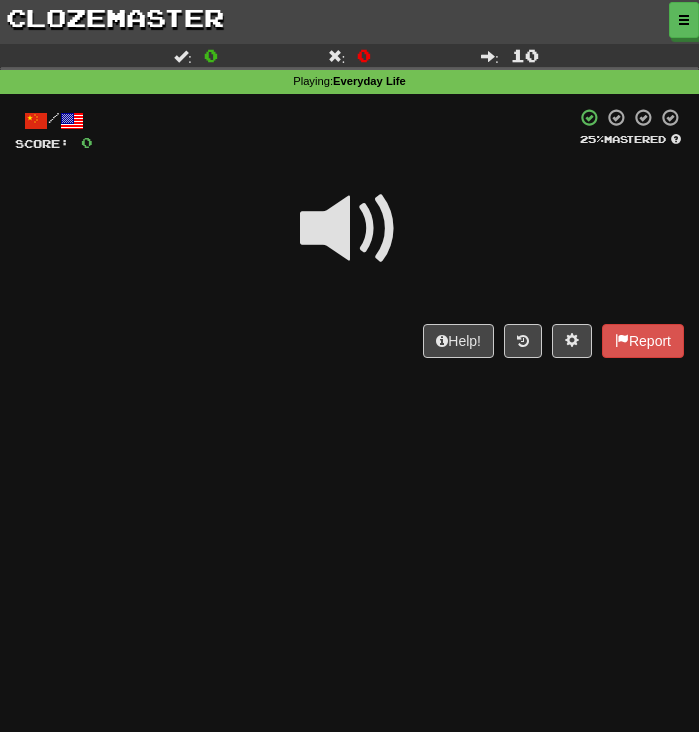 click at bounding box center [350, 229] 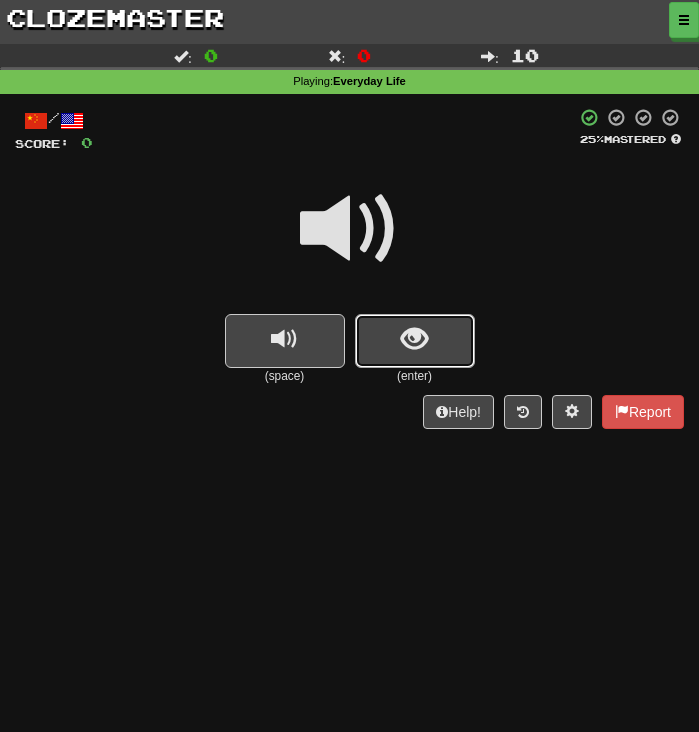 click at bounding box center (414, 339) 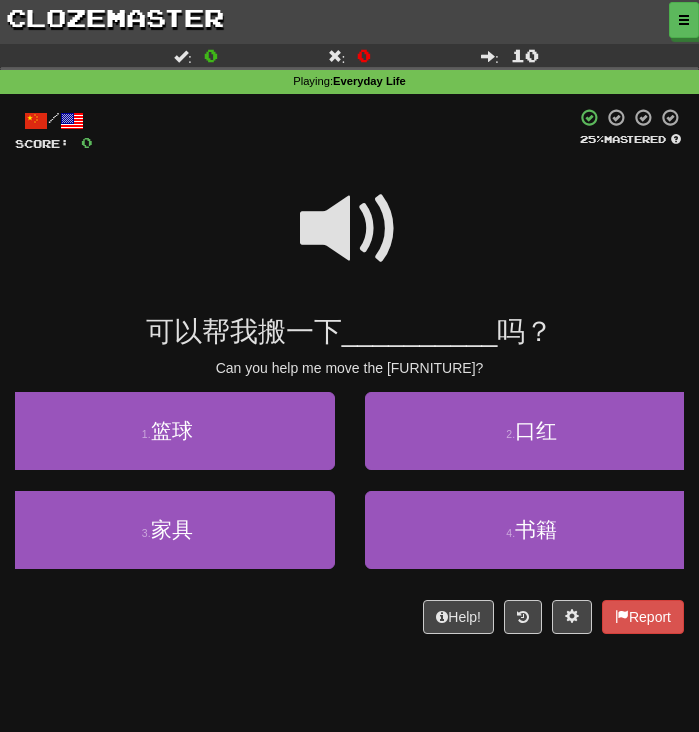 click at bounding box center [350, 229] 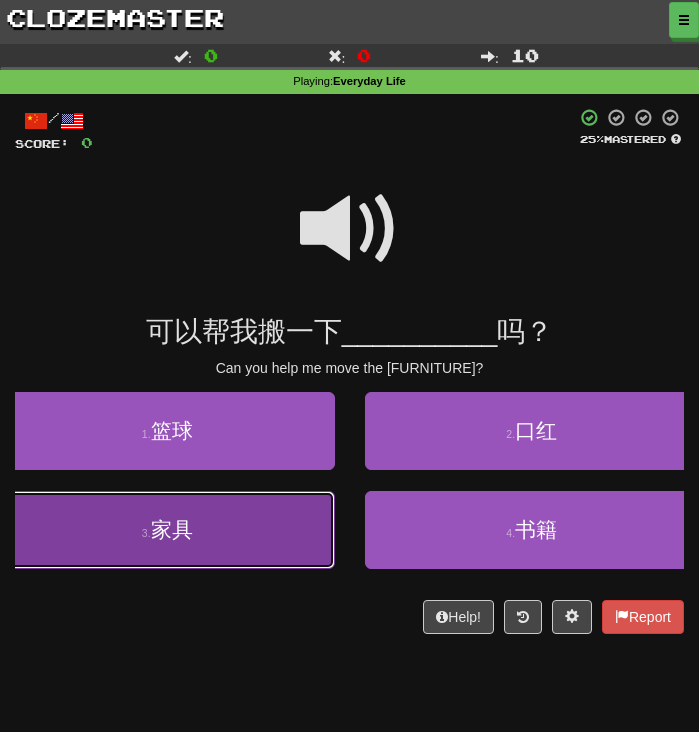 click on "3 .  家具" at bounding box center [167, 530] 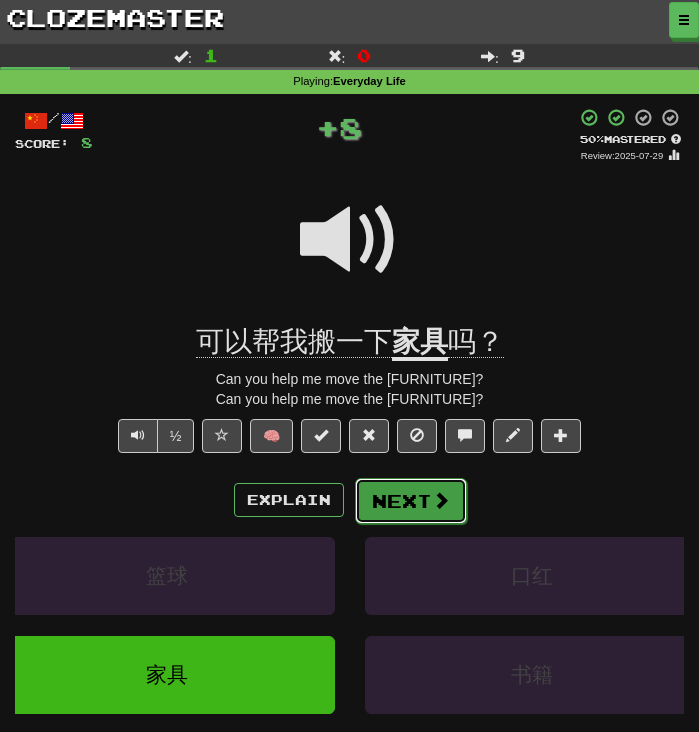 click on "Next" at bounding box center [411, 501] 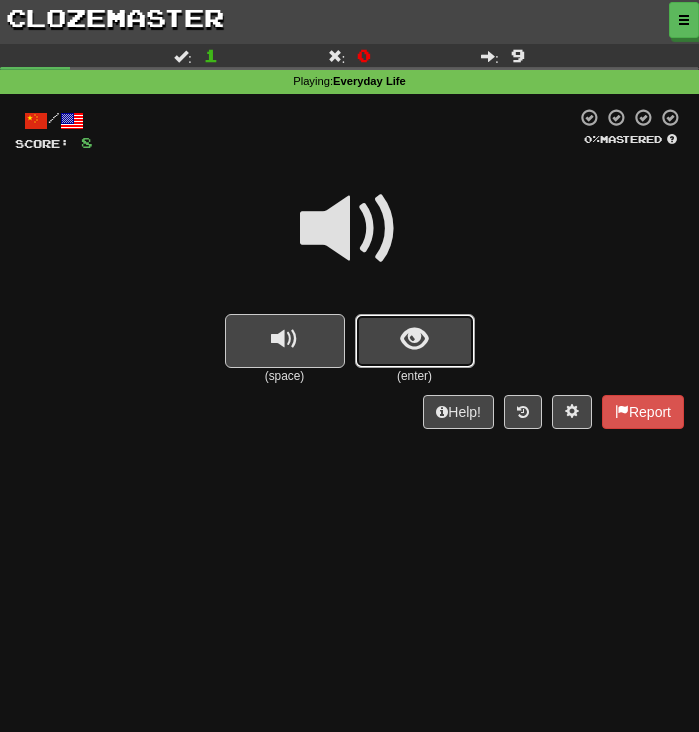 click at bounding box center [415, 341] 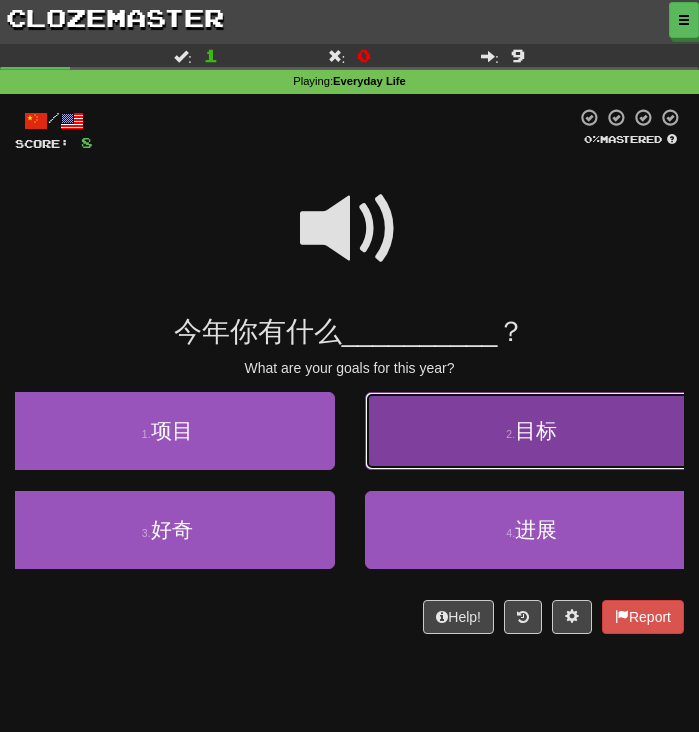 click on "2 .  目标" at bounding box center [532, 431] 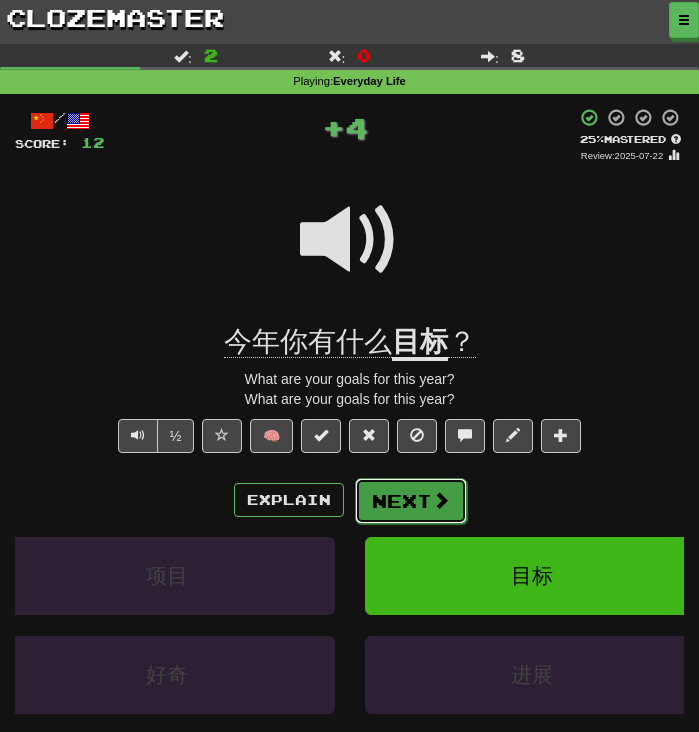 click on "Next" at bounding box center (411, 501) 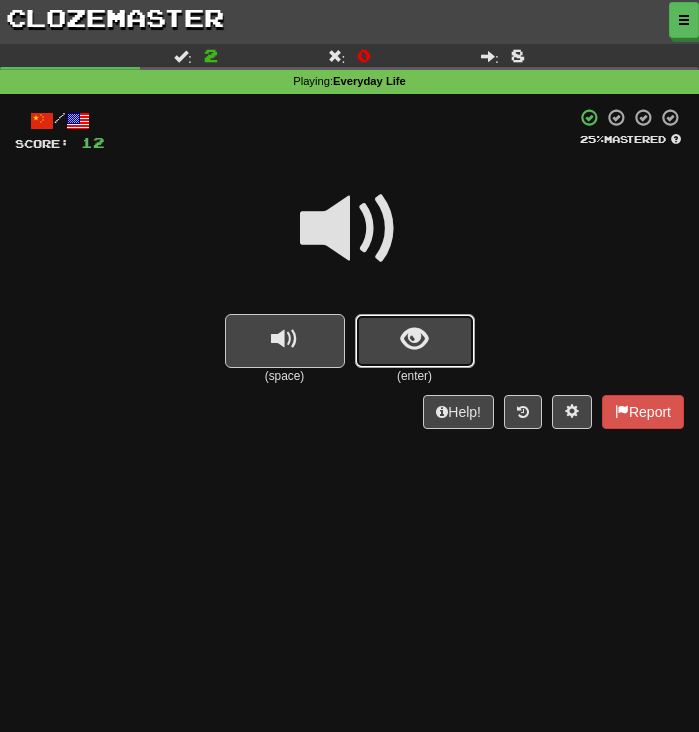 click at bounding box center (415, 341) 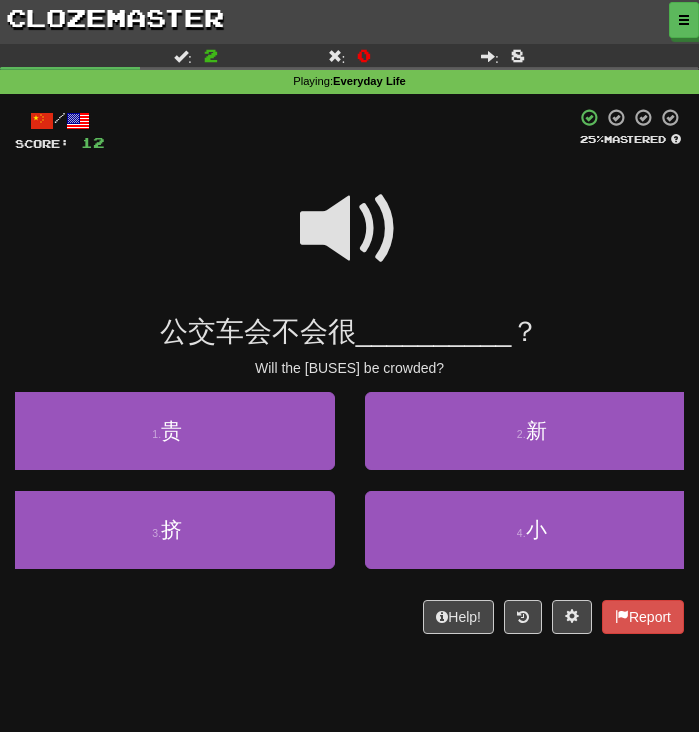 click at bounding box center [350, 229] 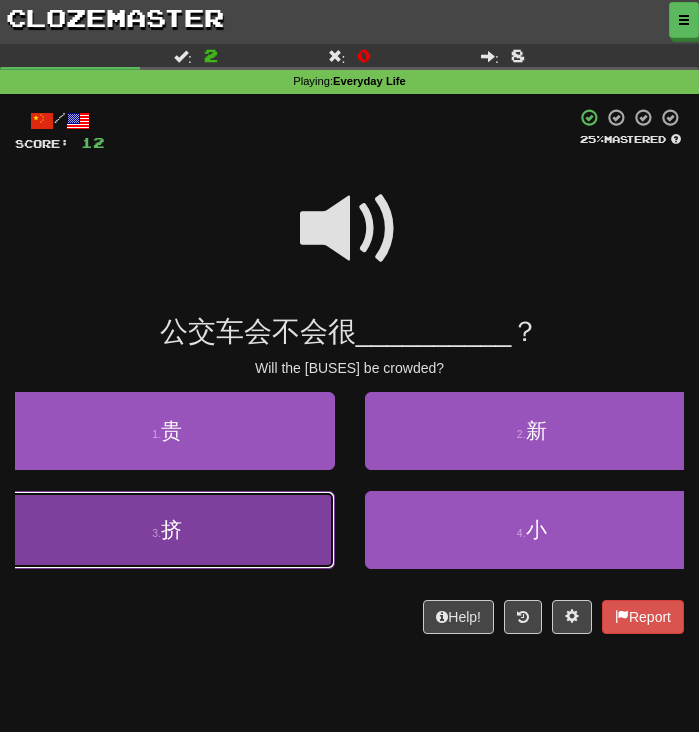 click on "3 .  挤" at bounding box center (167, 530) 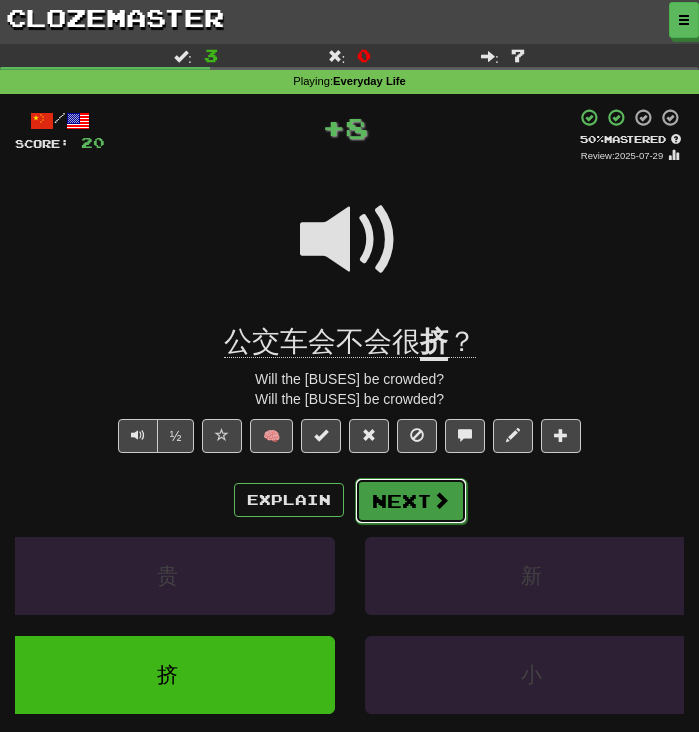 click on "Next" at bounding box center (411, 501) 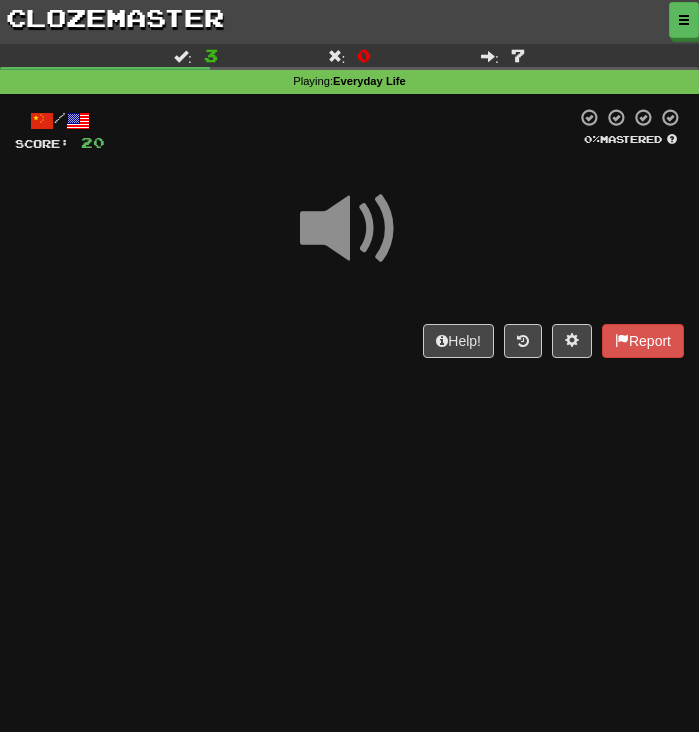 click at bounding box center [350, 229] 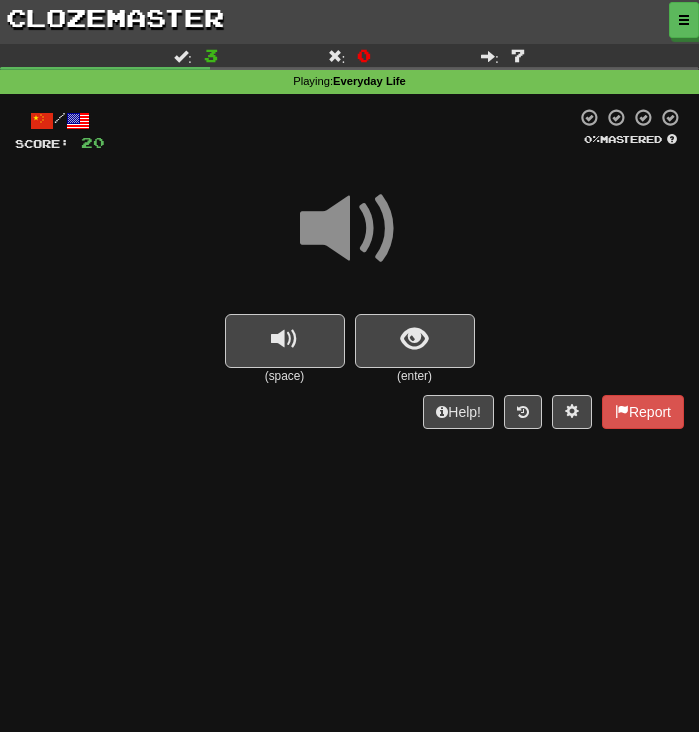 click at bounding box center (349, 242) 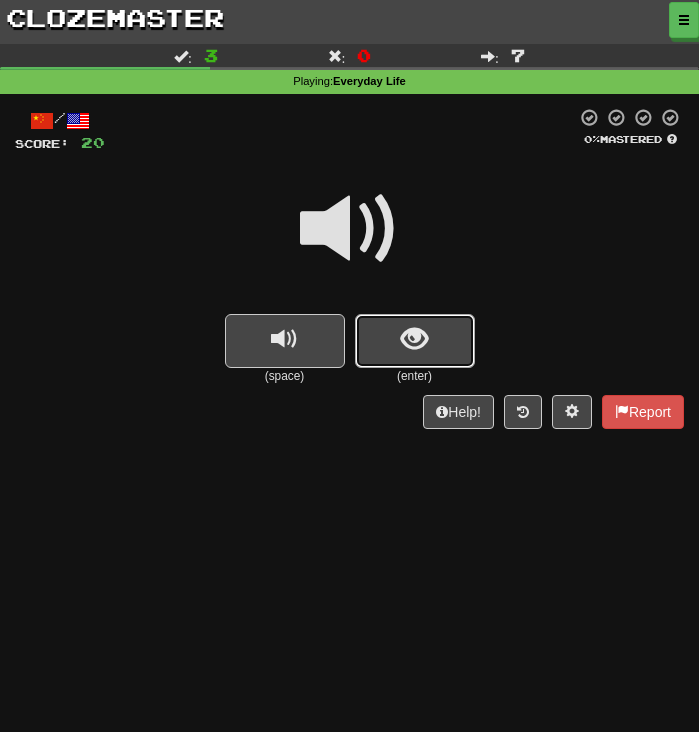 click at bounding box center (415, 341) 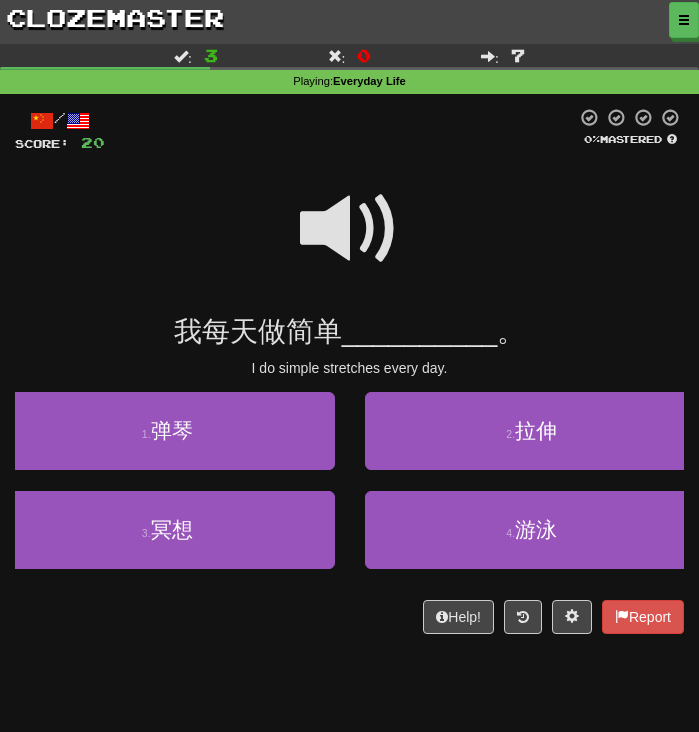 click at bounding box center (350, 229) 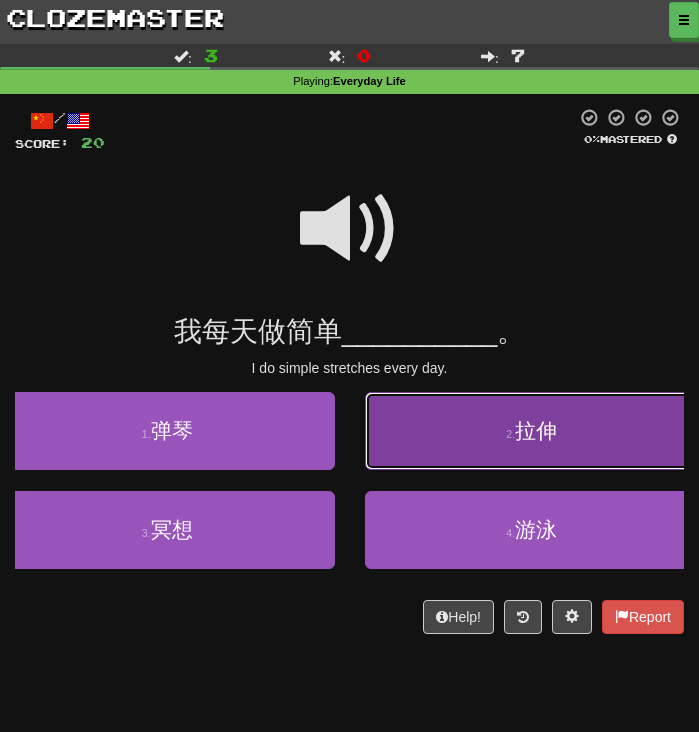 click on "2 .  拉伸" at bounding box center (532, 431) 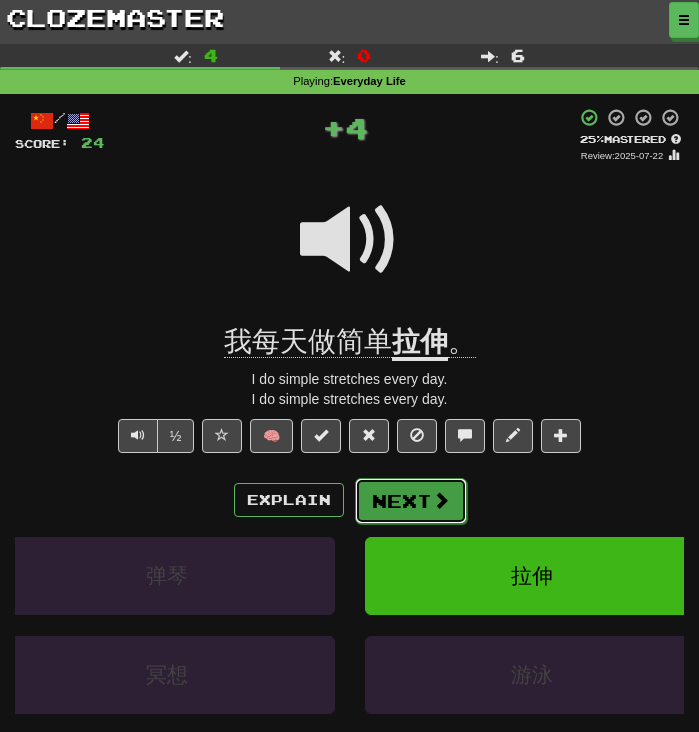 click on "Next" at bounding box center (411, 501) 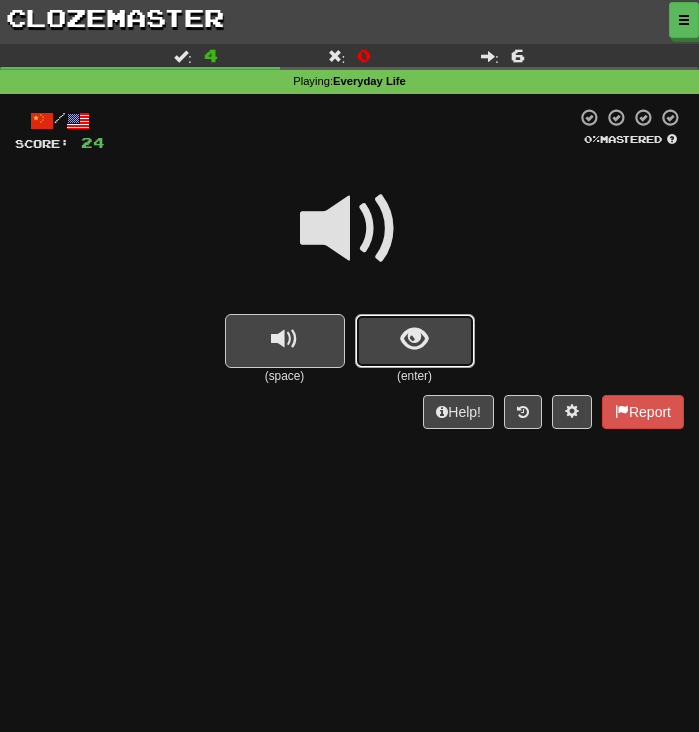 click at bounding box center (414, 339) 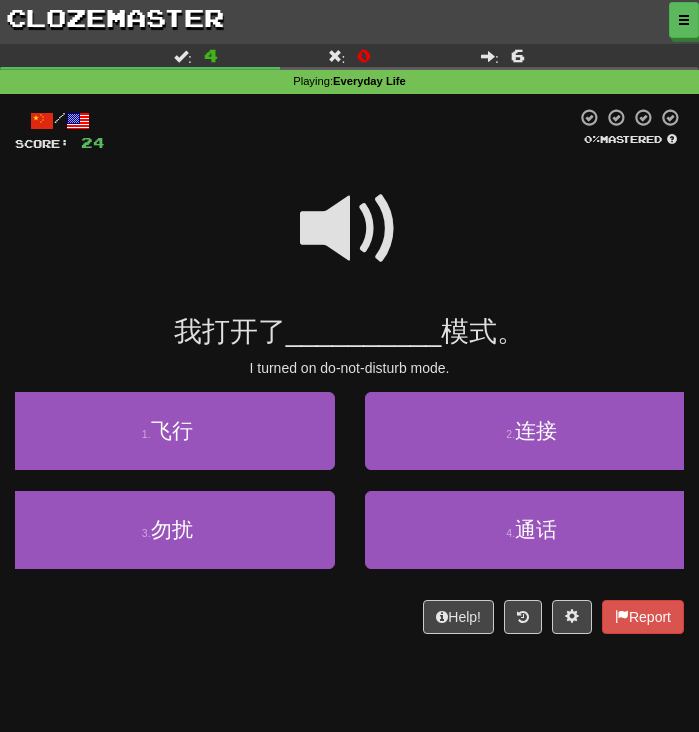 click at bounding box center (350, 229) 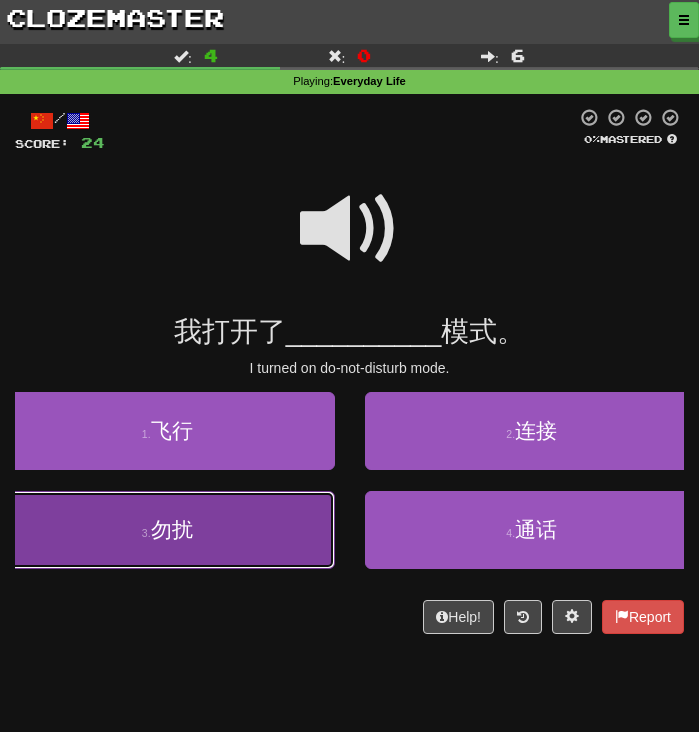 click on "3 .  勿扰" at bounding box center [167, 530] 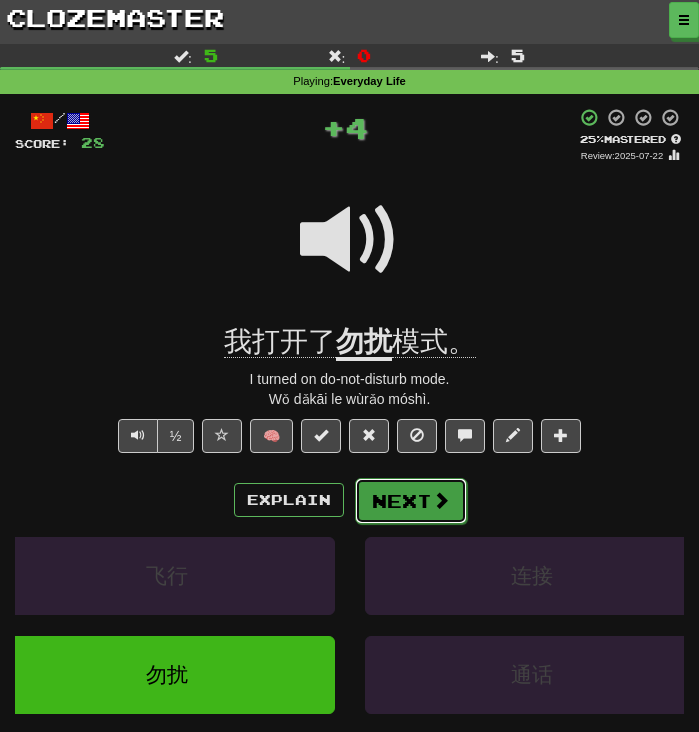 click at bounding box center (441, 500) 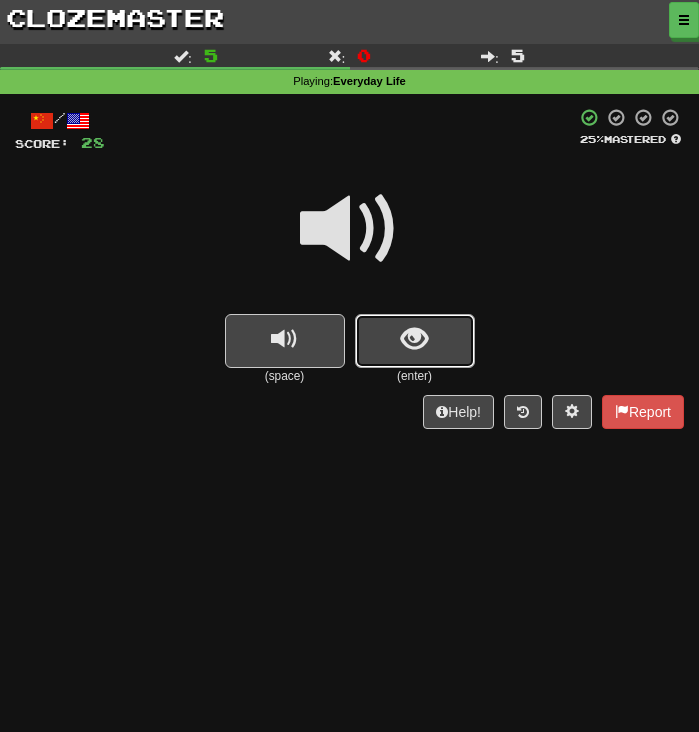 click at bounding box center [415, 341] 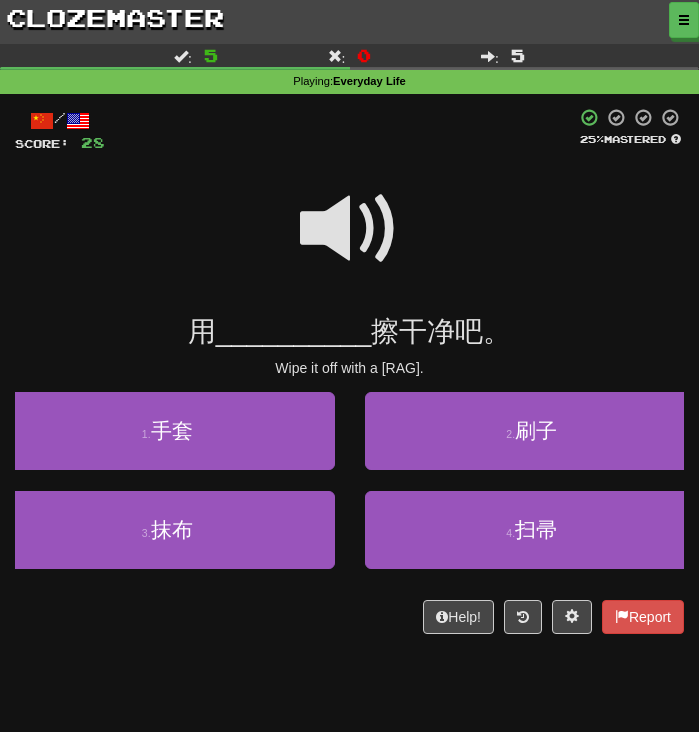 click at bounding box center (350, 229) 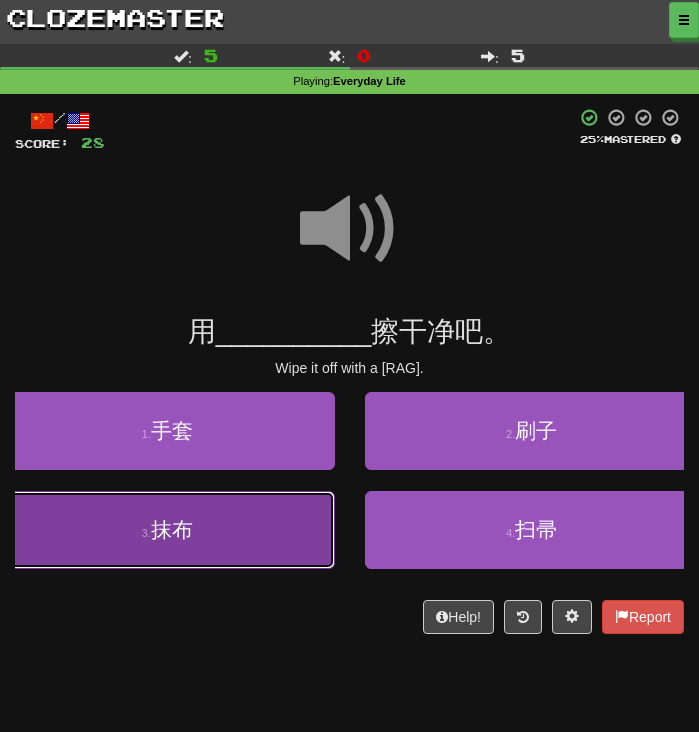 click on "3 .  抹布" at bounding box center [167, 530] 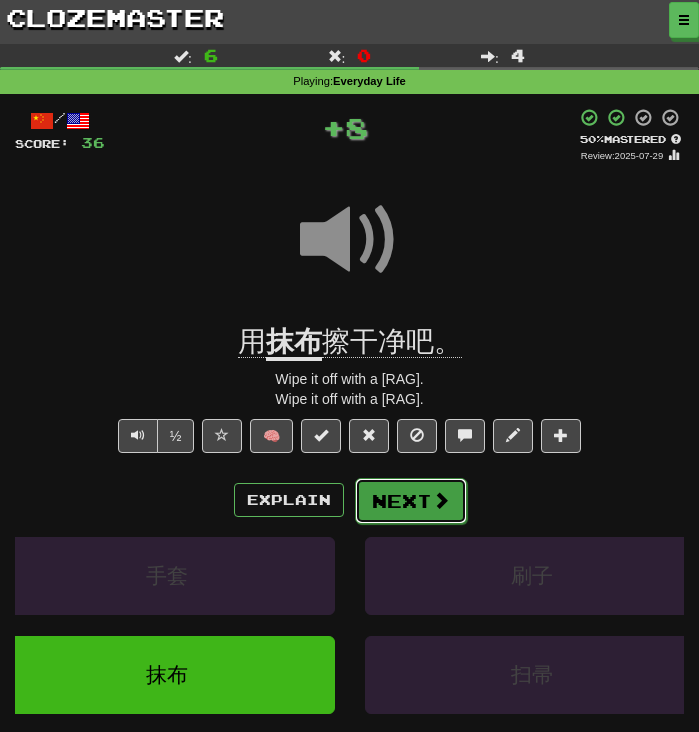 click at bounding box center [441, 500] 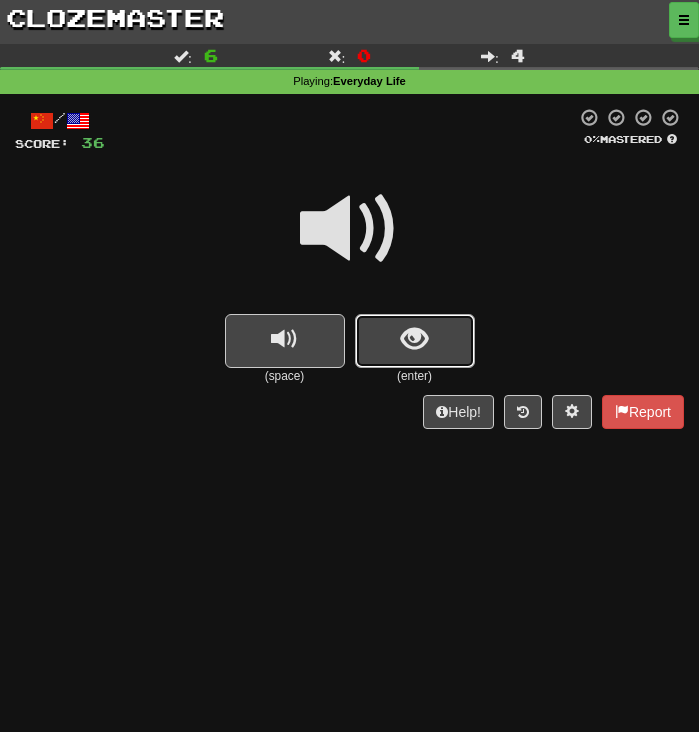click at bounding box center (415, 341) 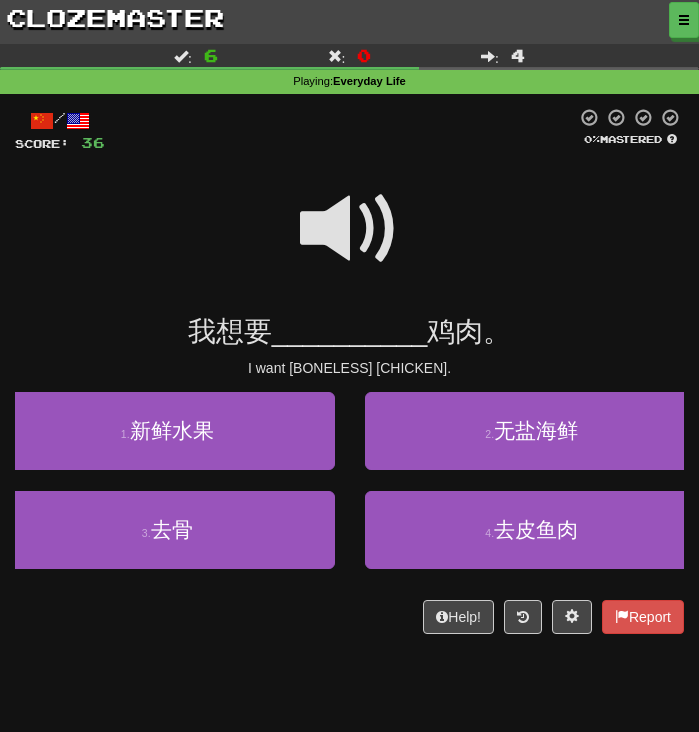 click at bounding box center (350, 229) 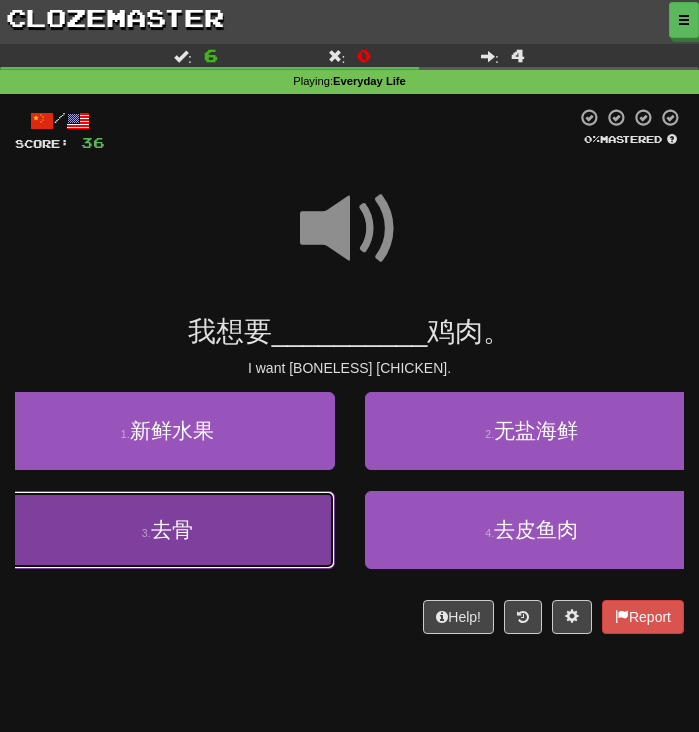 click on "3 .  去骨" at bounding box center [167, 530] 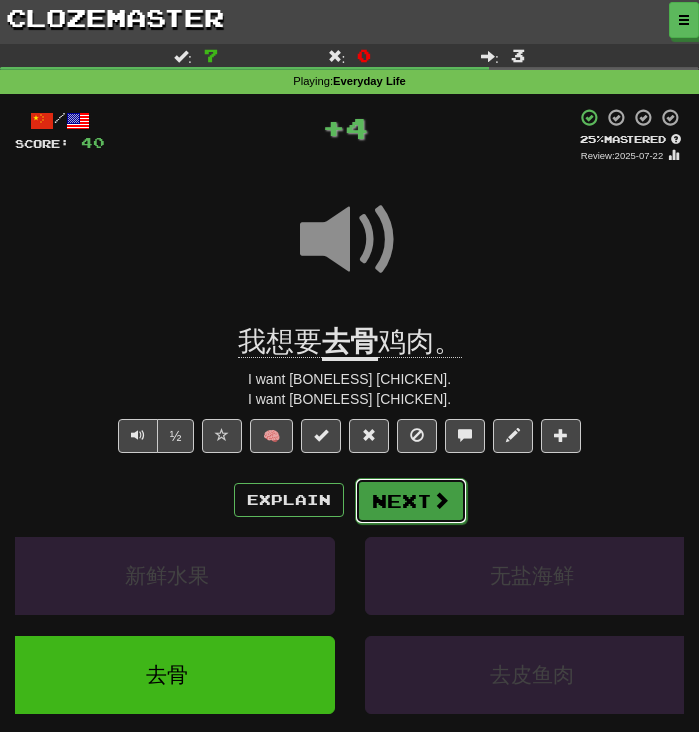click on "Next" at bounding box center [411, 501] 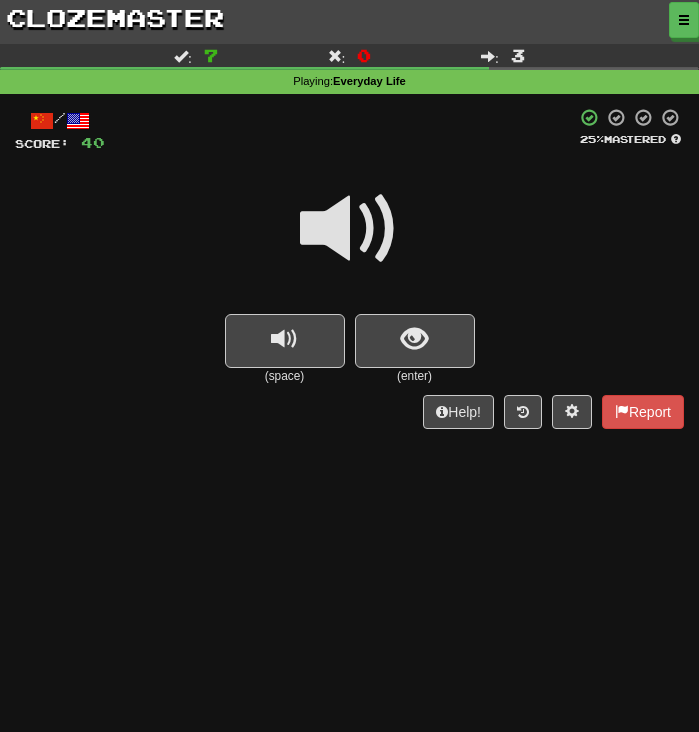 click on "(enter)" at bounding box center [415, 376] 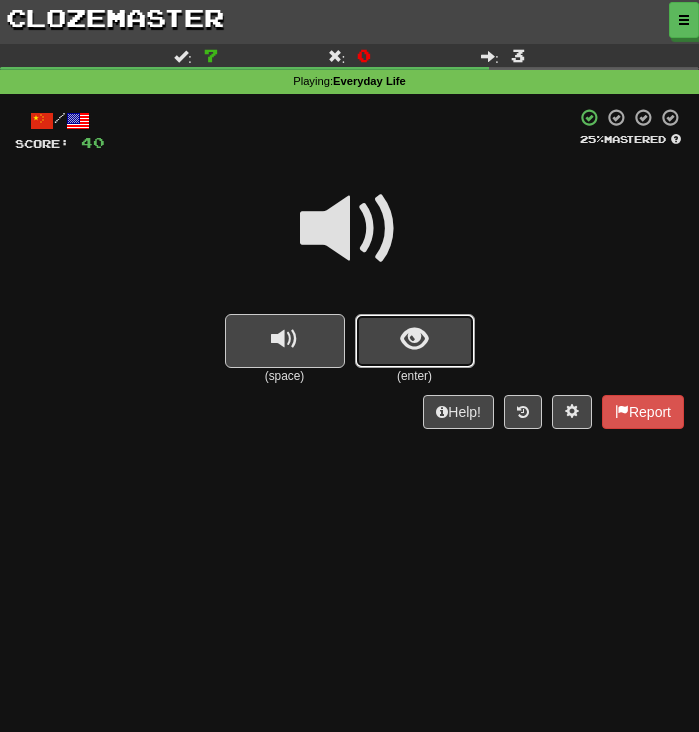 click at bounding box center (415, 341) 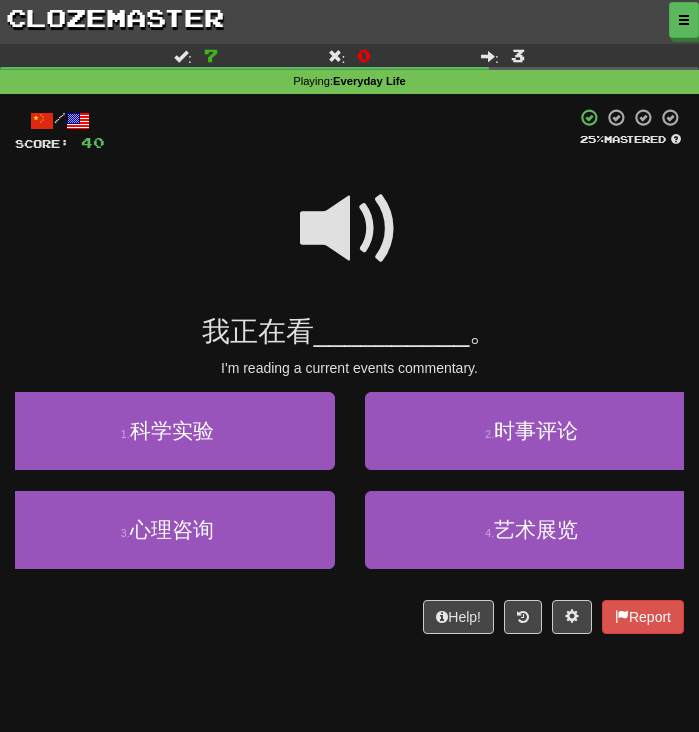click at bounding box center [350, 229] 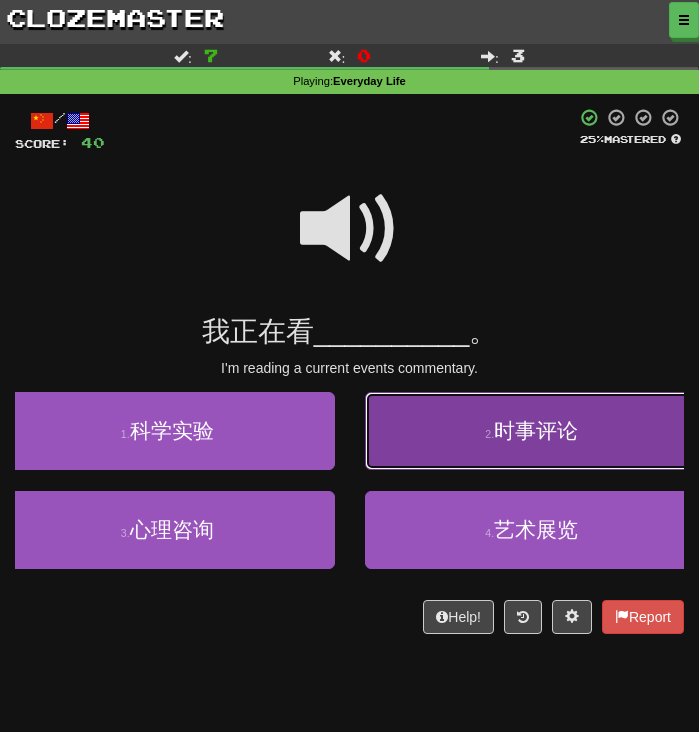 click on "2 .  时事评论" at bounding box center [532, 431] 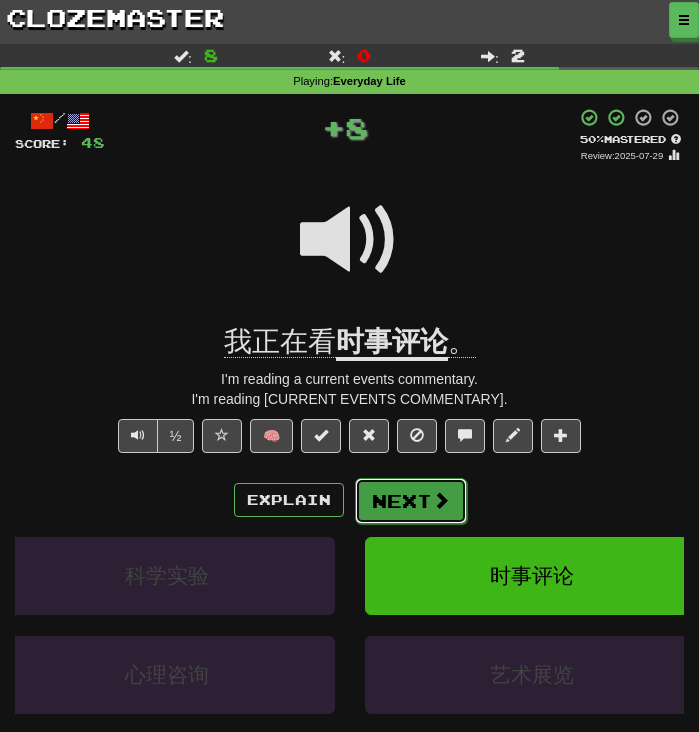 click on "Next" at bounding box center (411, 501) 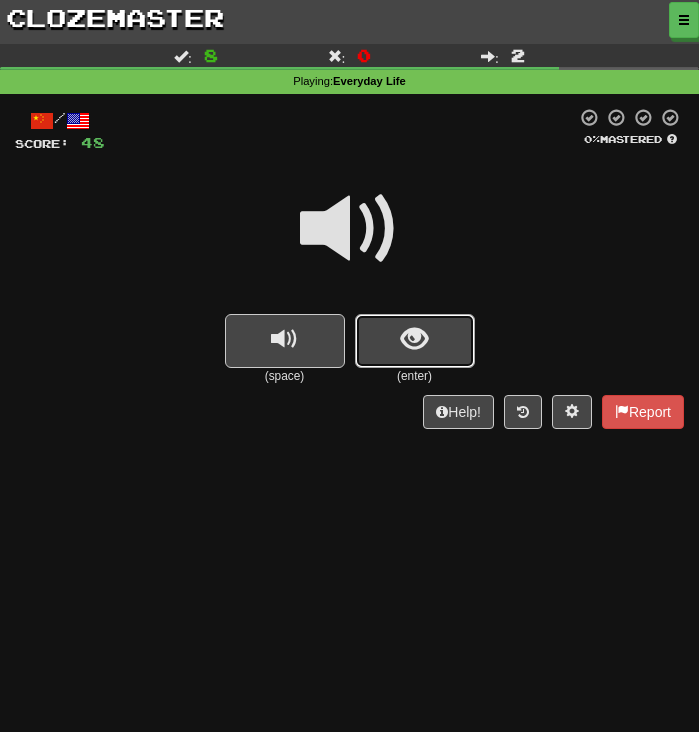 click at bounding box center [415, 341] 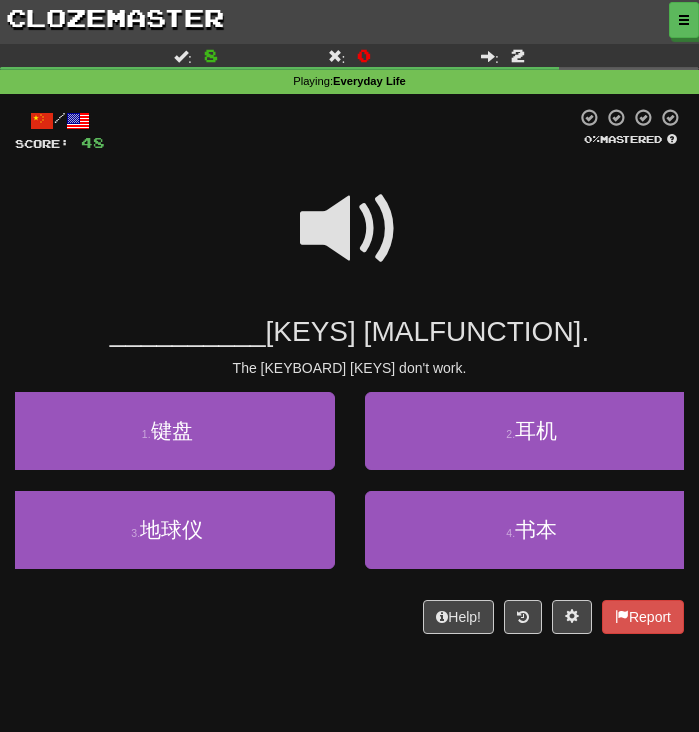 click at bounding box center (350, 229) 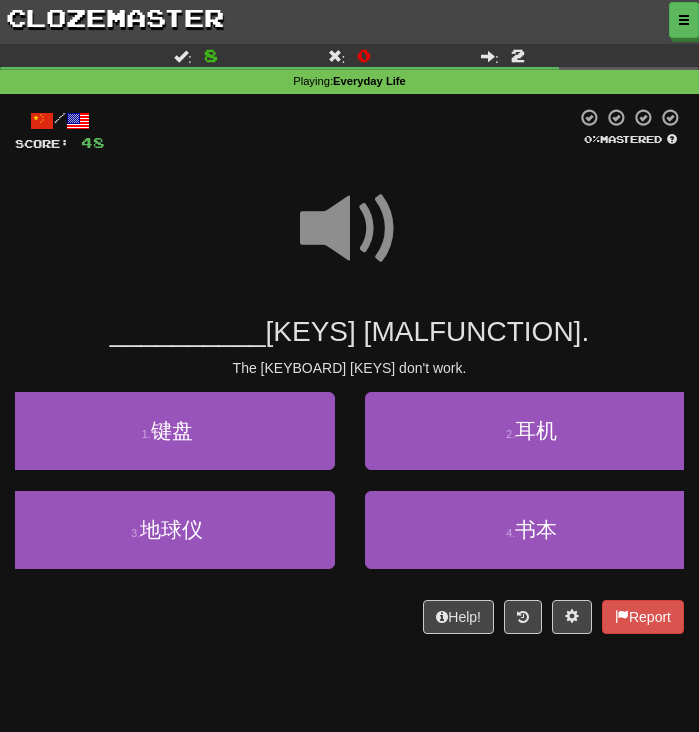 click at bounding box center (350, 229) 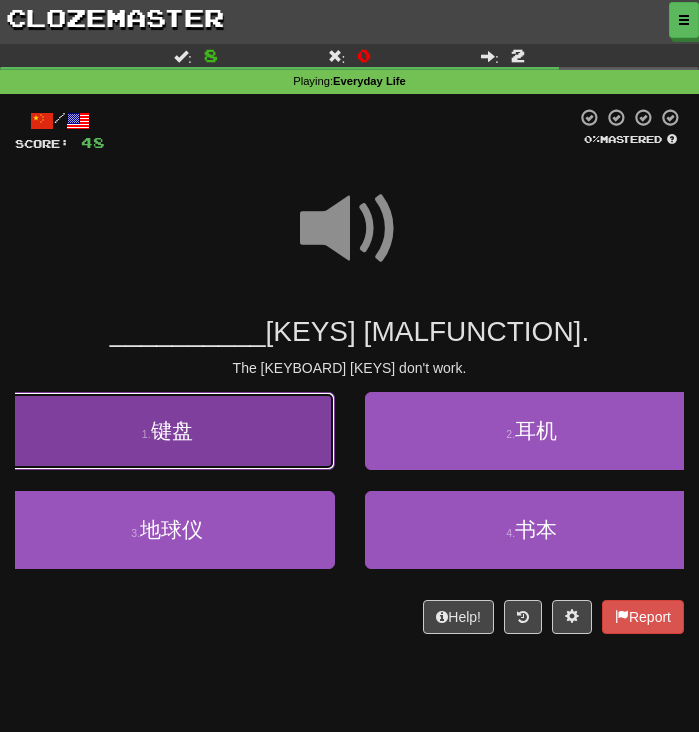 click on "1 .  键盘" at bounding box center [167, 431] 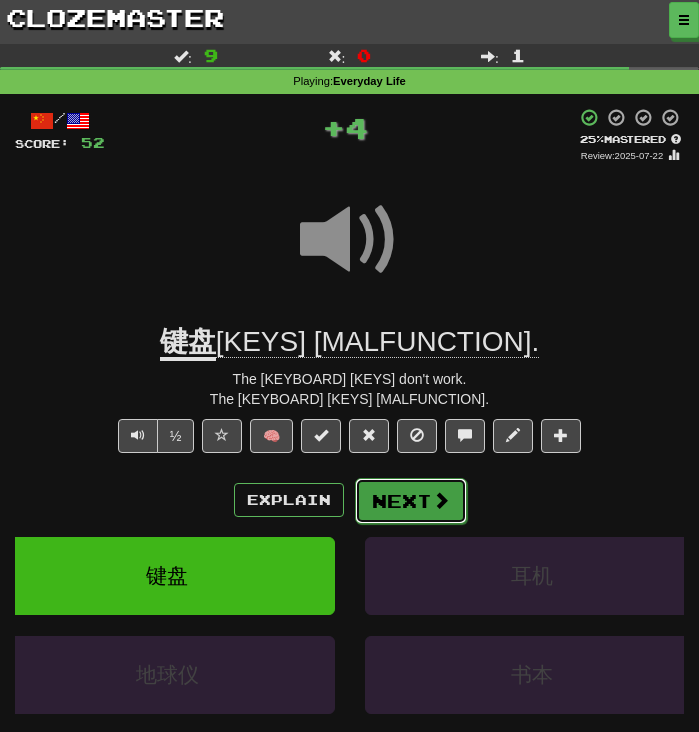 click on "Next" at bounding box center [411, 501] 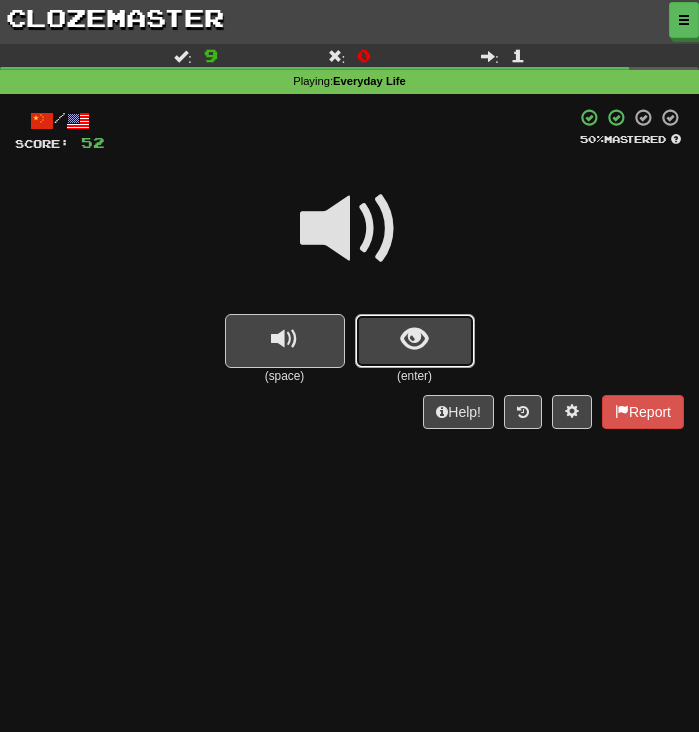 click at bounding box center [414, 339] 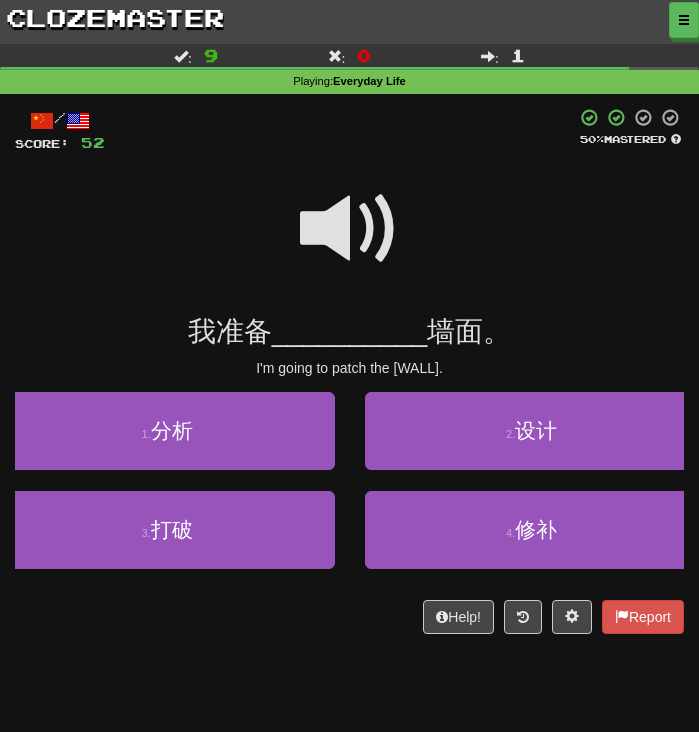 click at bounding box center (350, 229) 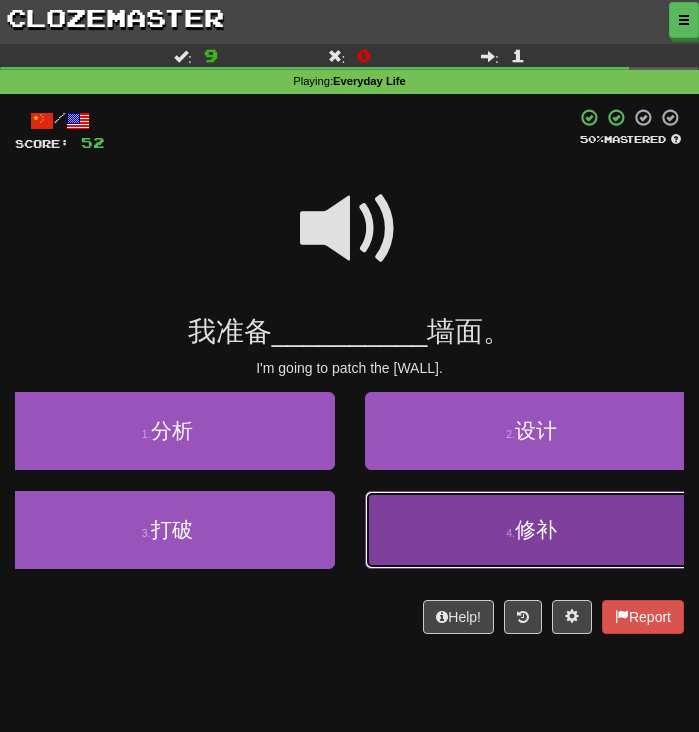 click on "4 .  修补" at bounding box center (532, 530) 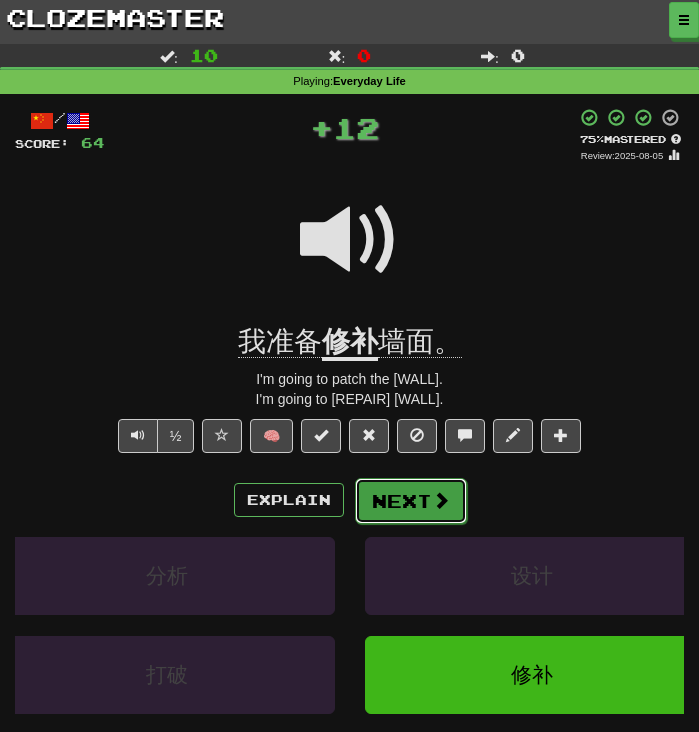 click on "Next" at bounding box center (411, 501) 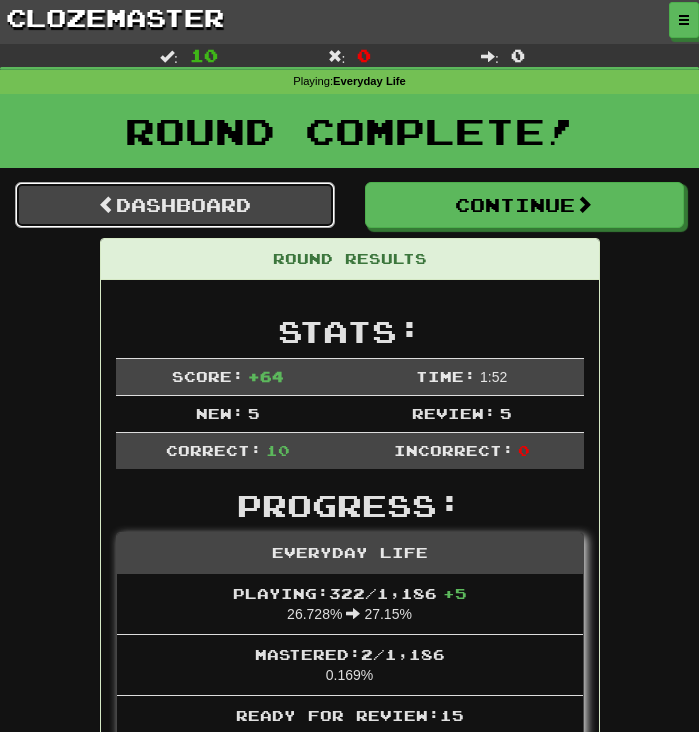 click on "Dashboard" at bounding box center (175, 205) 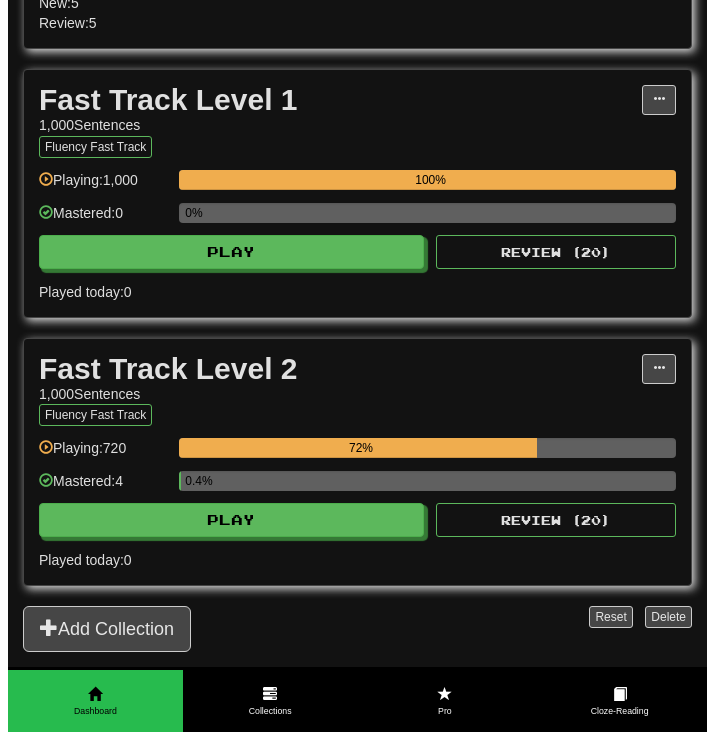 scroll, scrollTop: 947, scrollLeft: 0, axis: vertical 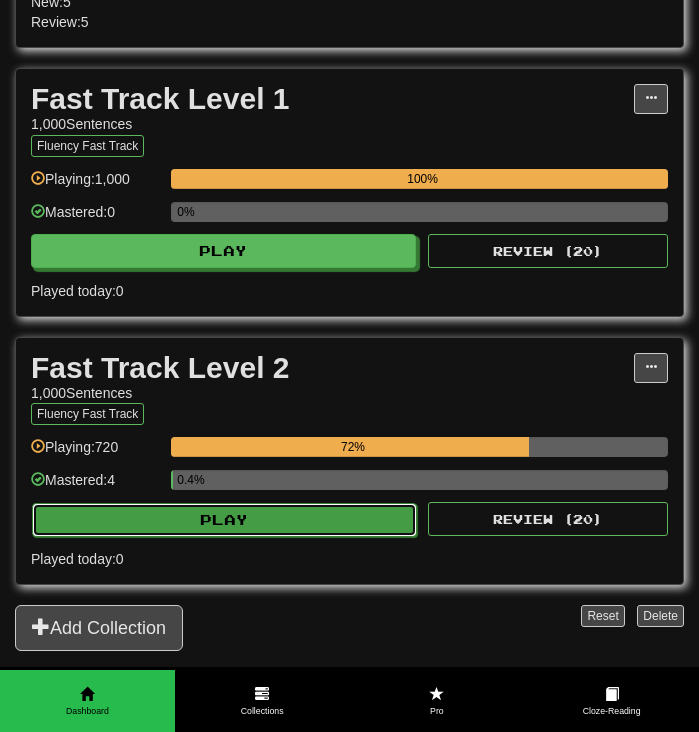 click on "Play" at bounding box center (224, 520) 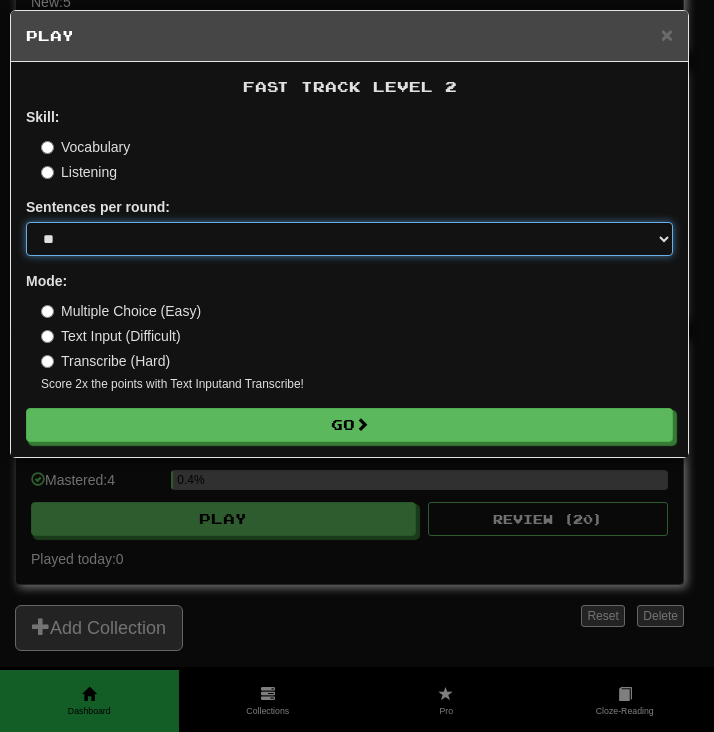 click on "* ** ** ** ** ** *** ********" at bounding box center [349, 239] 